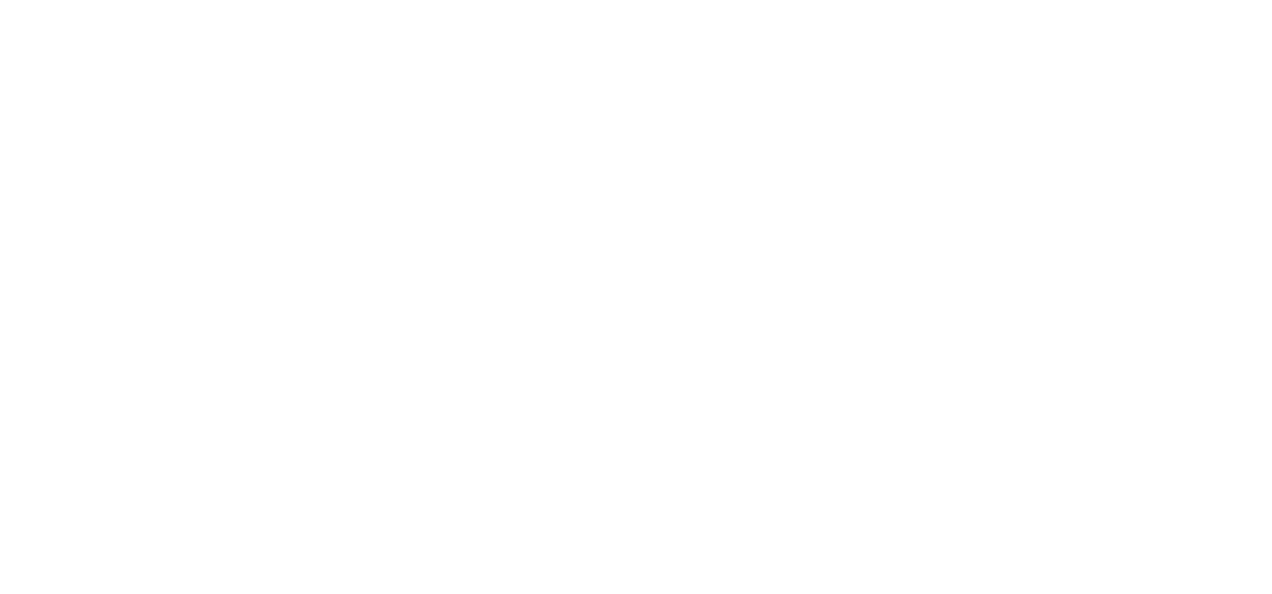 scroll, scrollTop: 0, scrollLeft: 0, axis: both 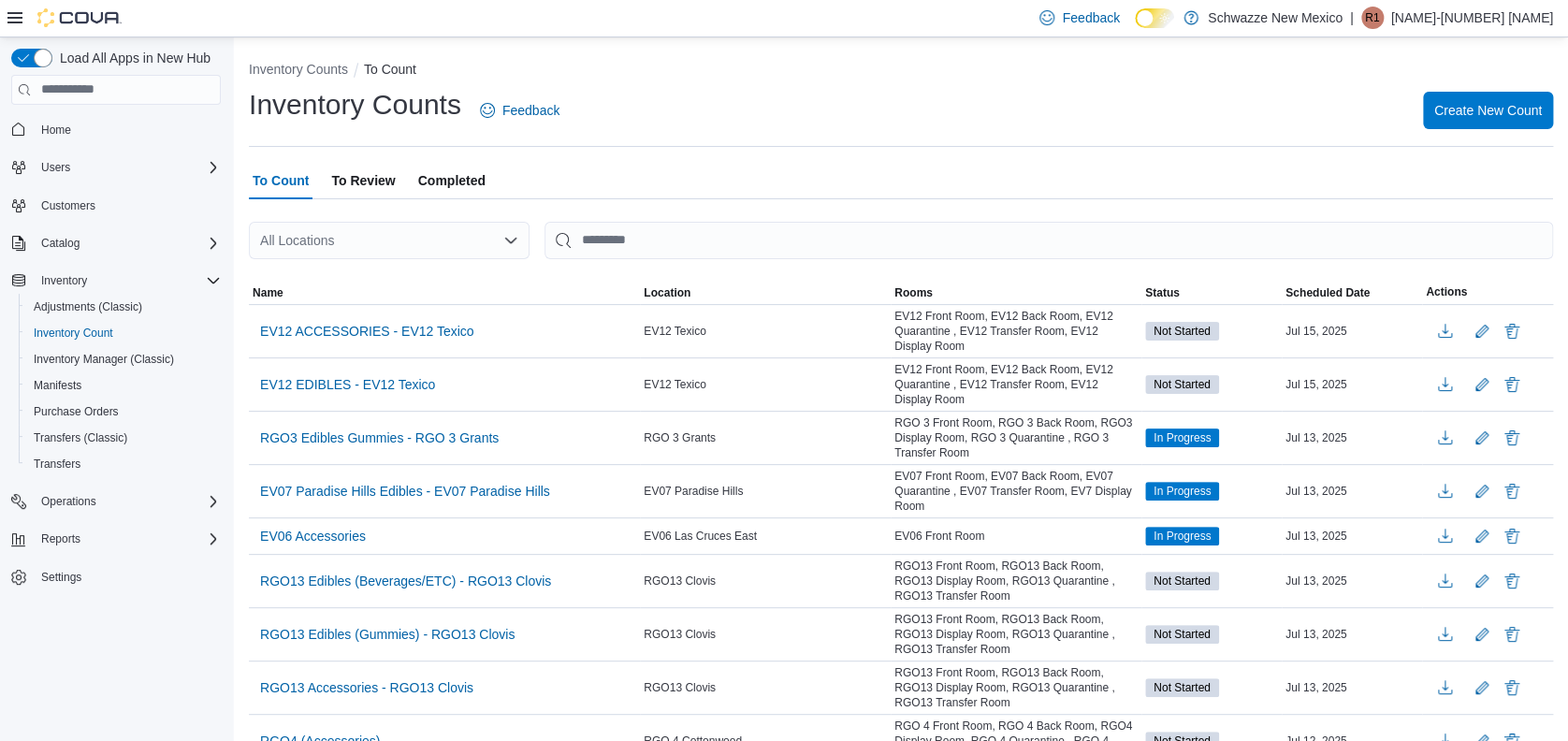 click on "All Locations" at bounding box center (389, 240) 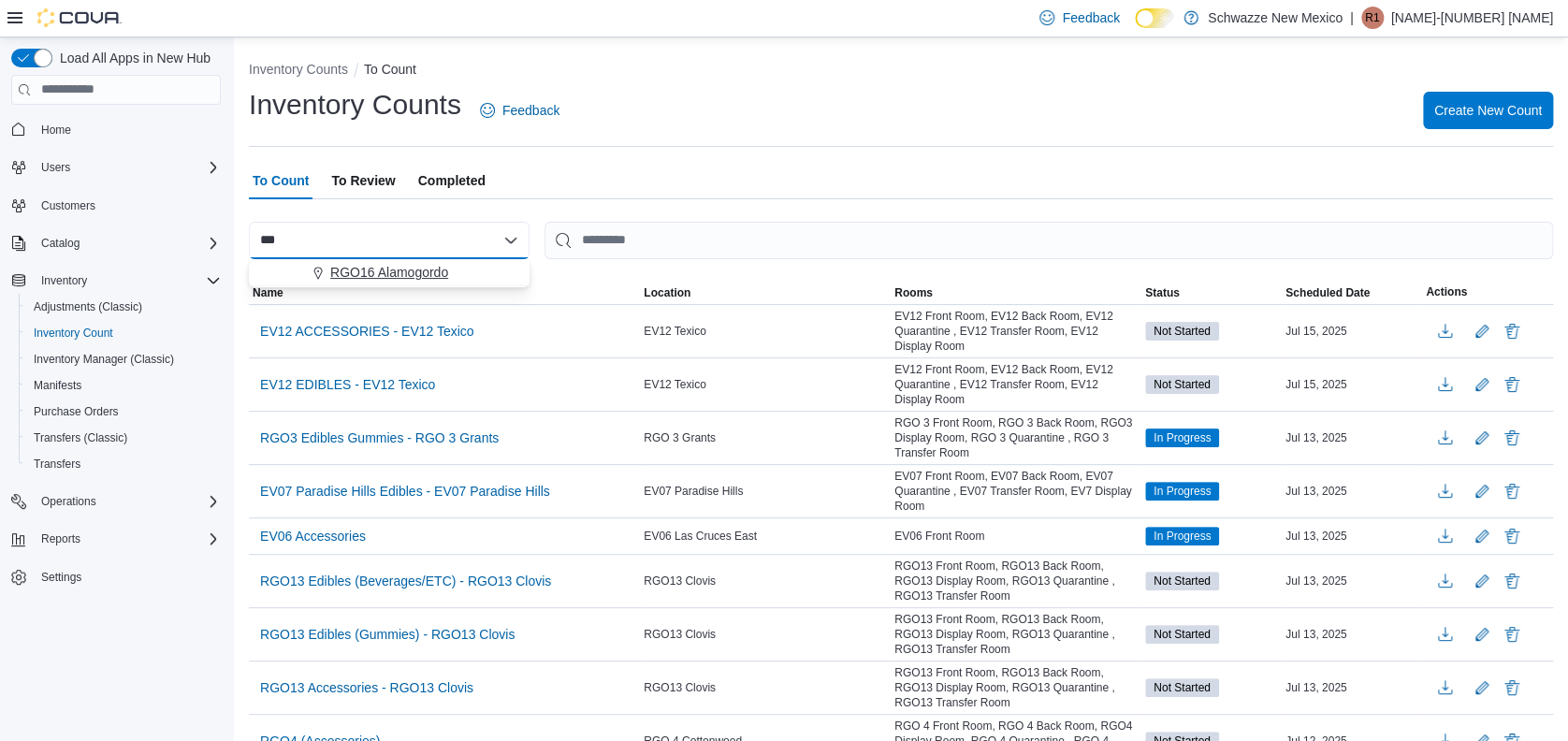 type on "***" 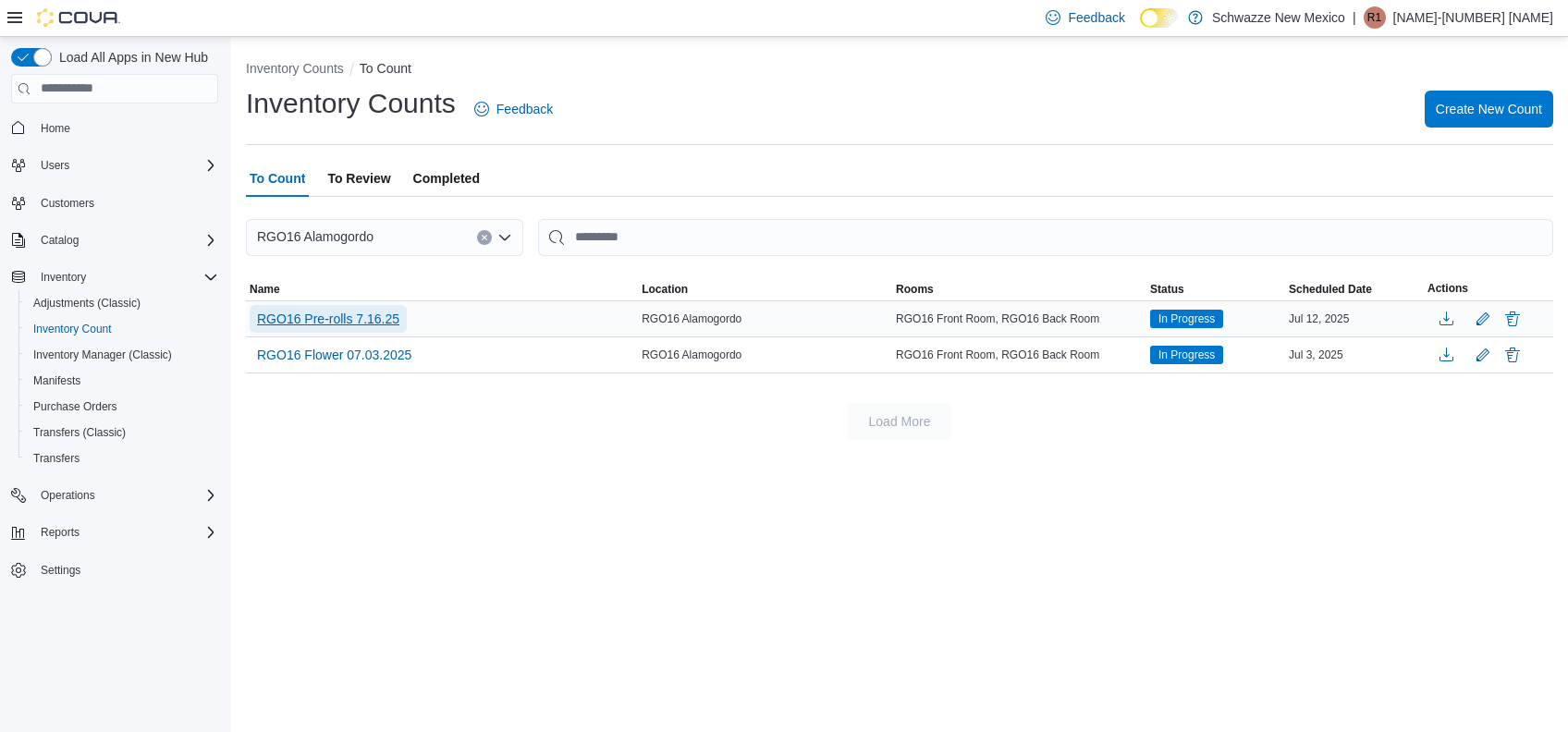click on "RGO16 Pre-rolls 7.16.25" at bounding box center (328, 319) 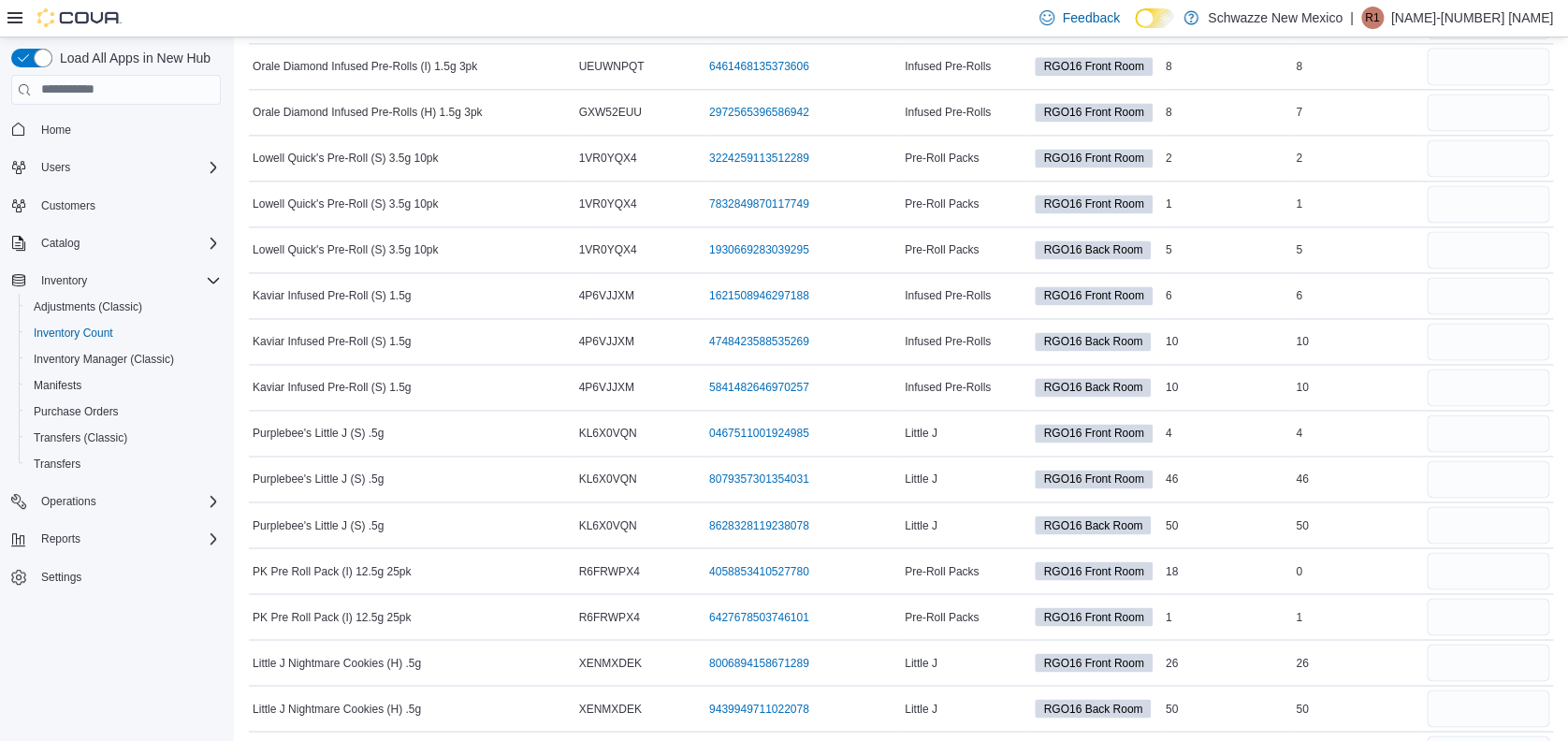 scroll, scrollTop: 0, scrollLeft: 0, axis: both 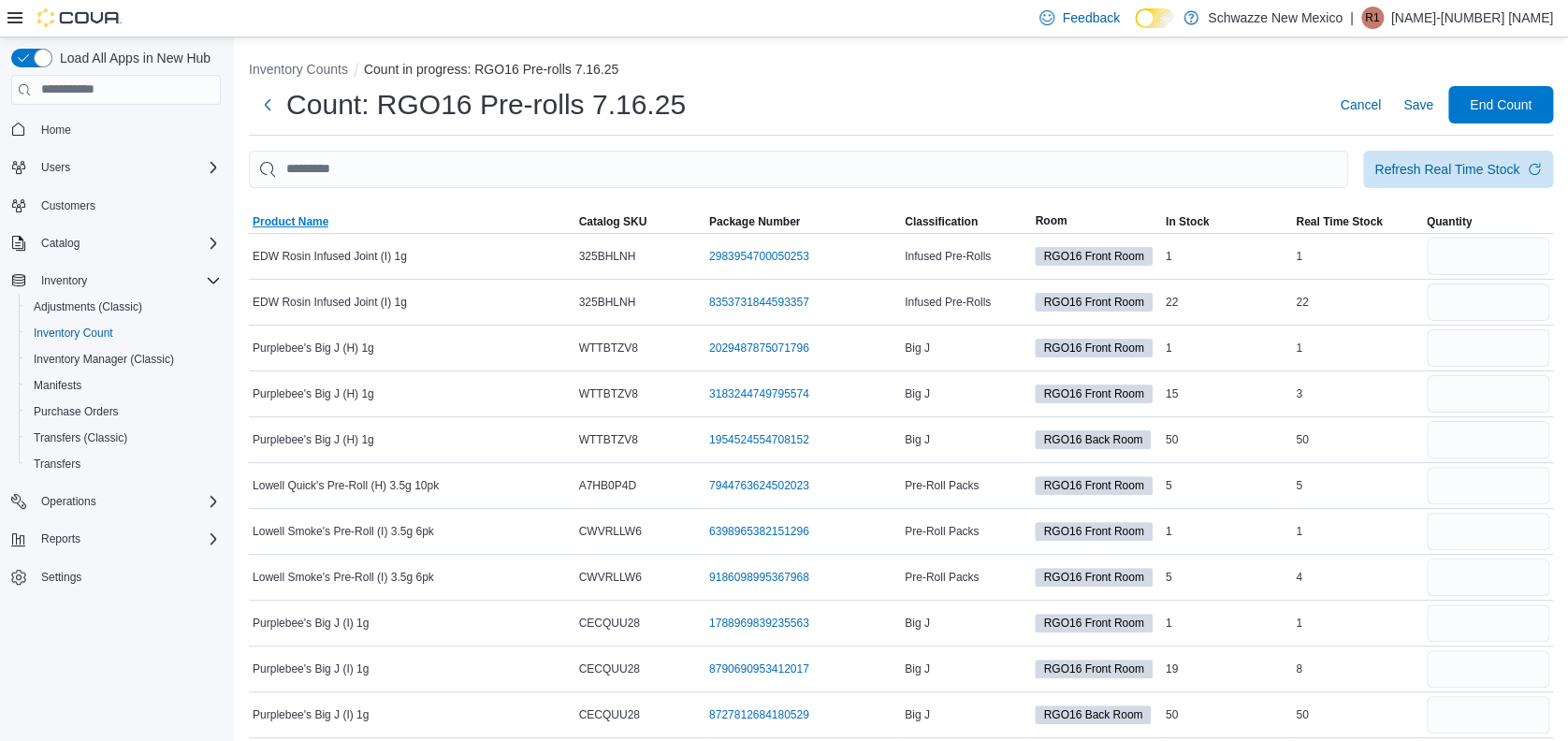 click on "Product Name" at bounding box center (290, 222) 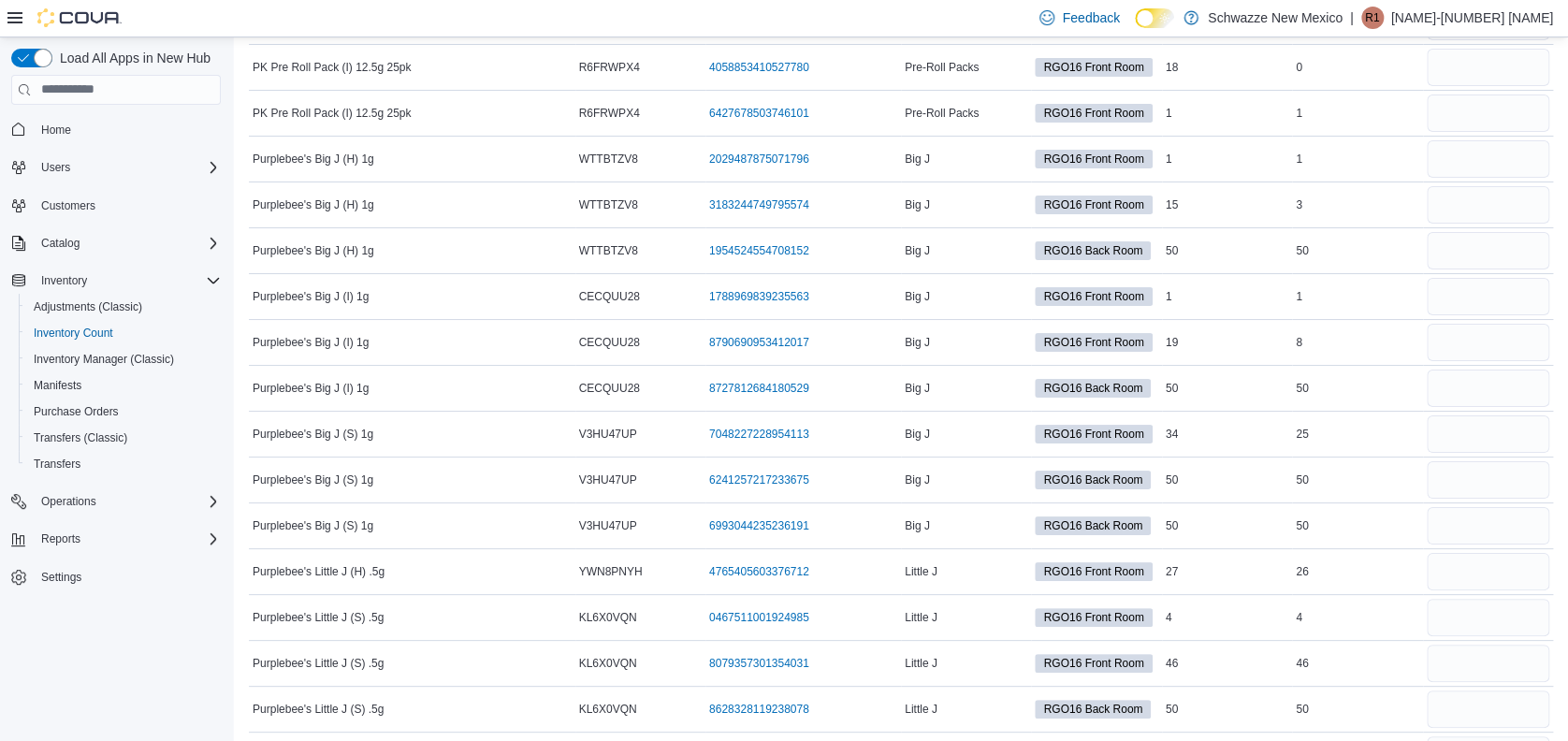 scroll, scrollTop: 3441, scrollLeft: 0, axis: vertical 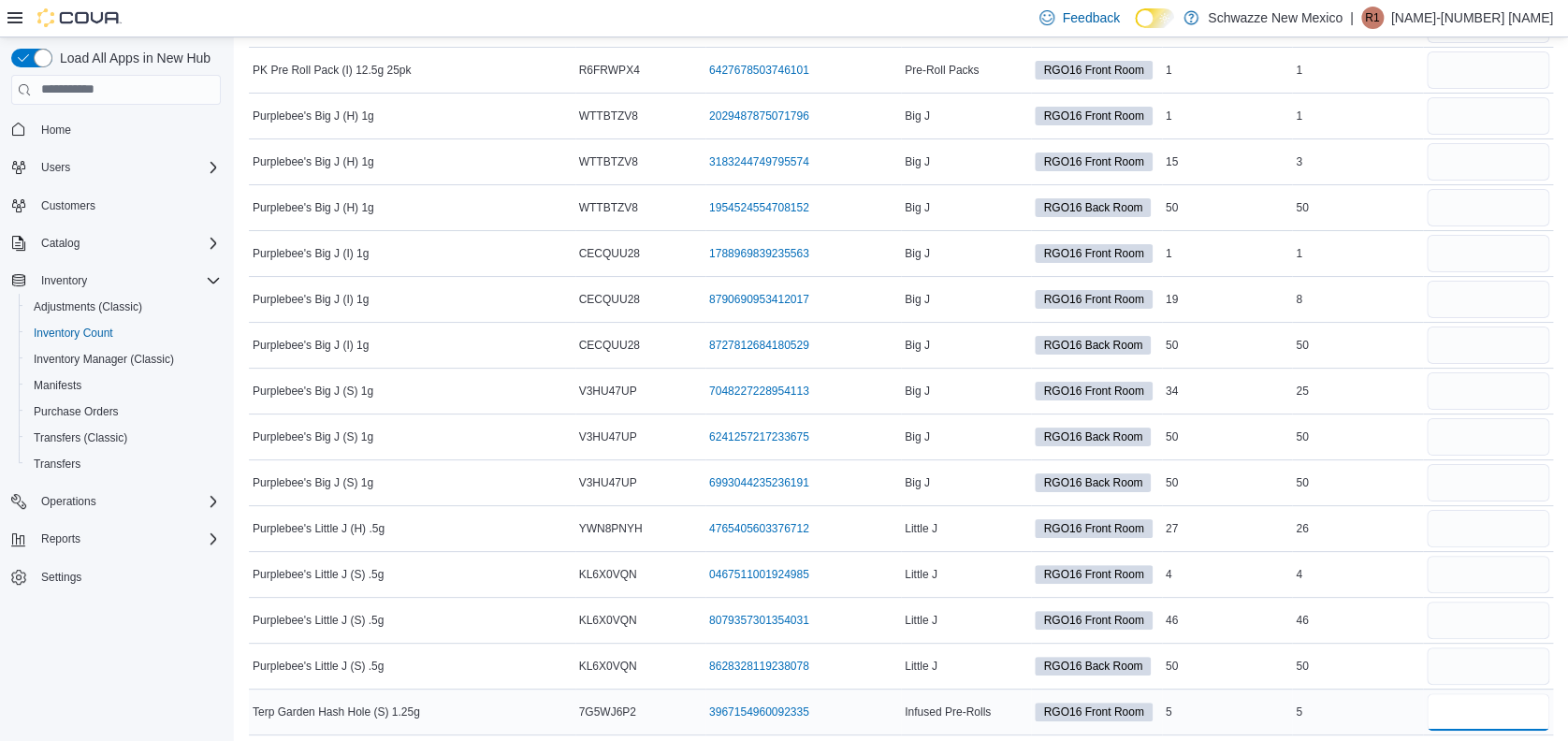 click at bounding box center (1488, 712) 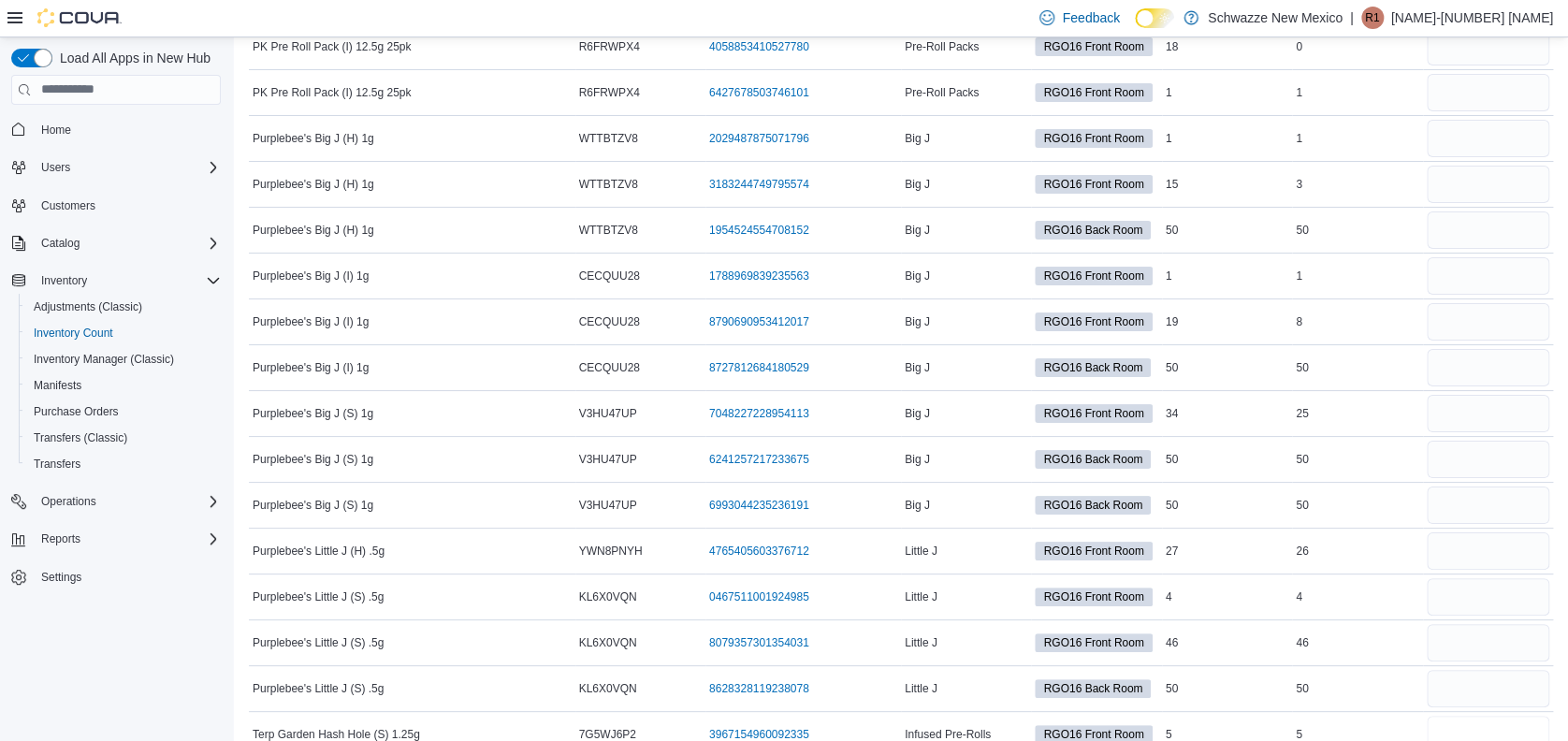 scroll, scrollTop: 3441, scrollLeft: 0, axis: vertical 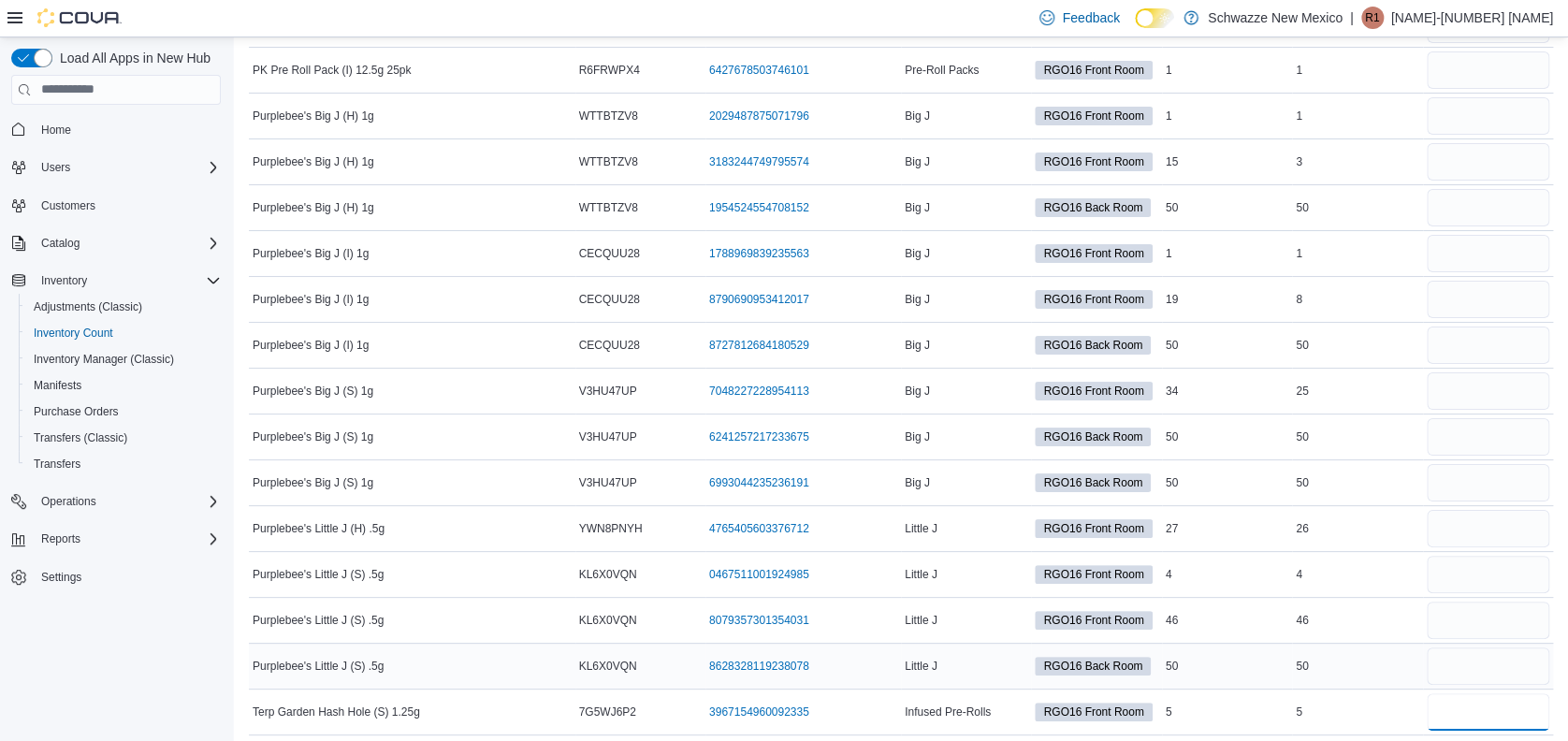 type on "*" 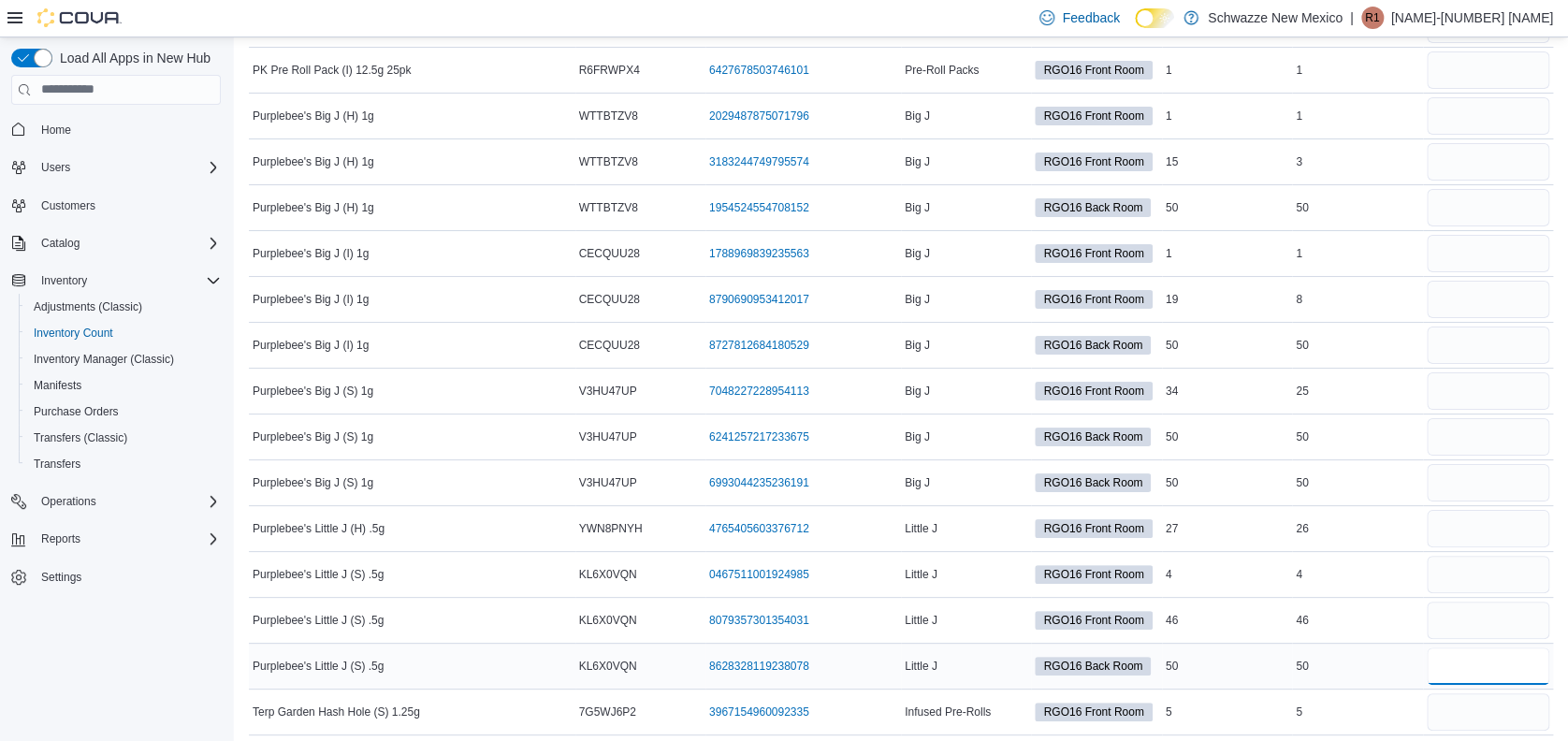 drag, startPoint x: 1469, startPoint y: 660, endPoint x: 1453, endPoint y: 671, distance: 19.416488 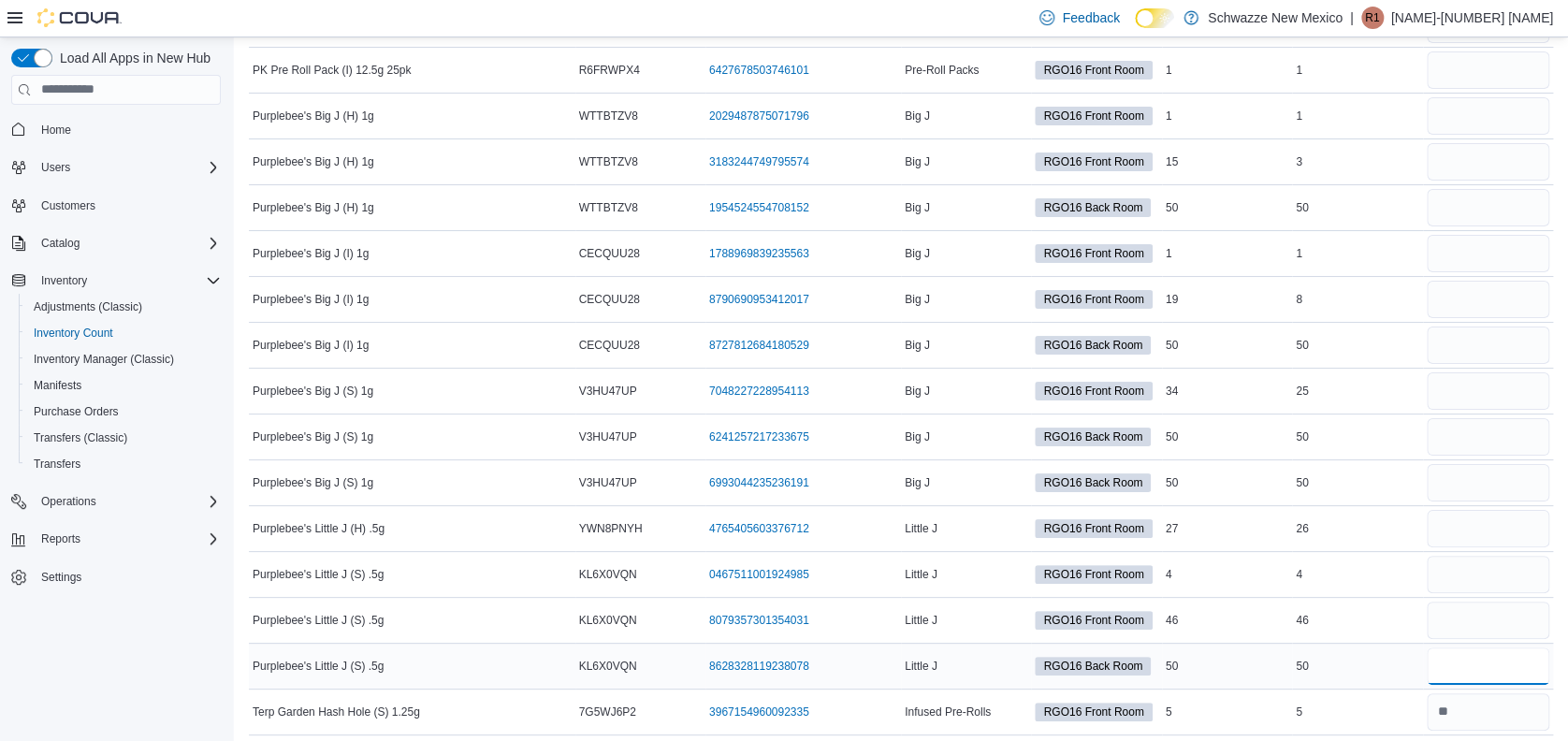 click on "*" at bounding box center (1488, 666) 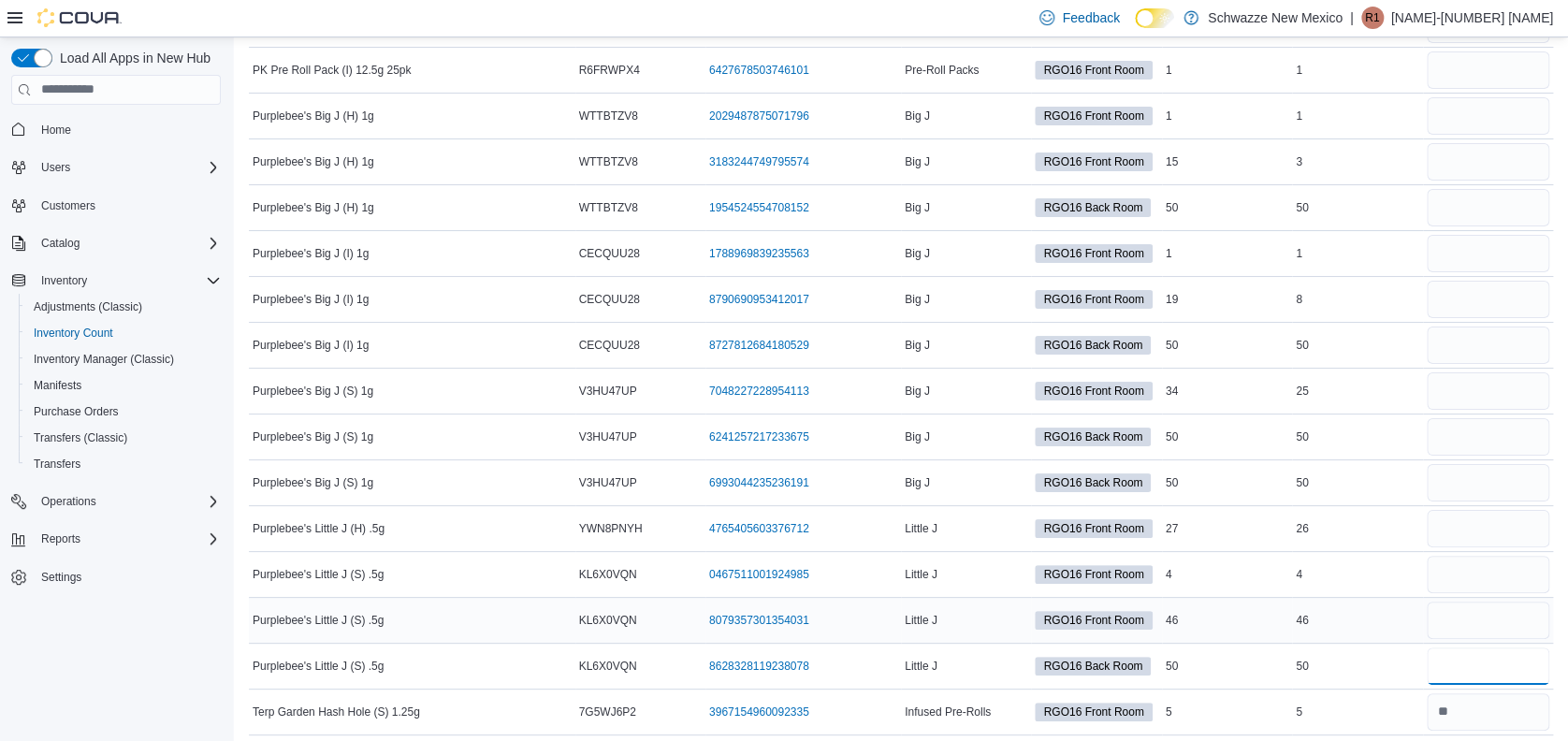 type on "**" 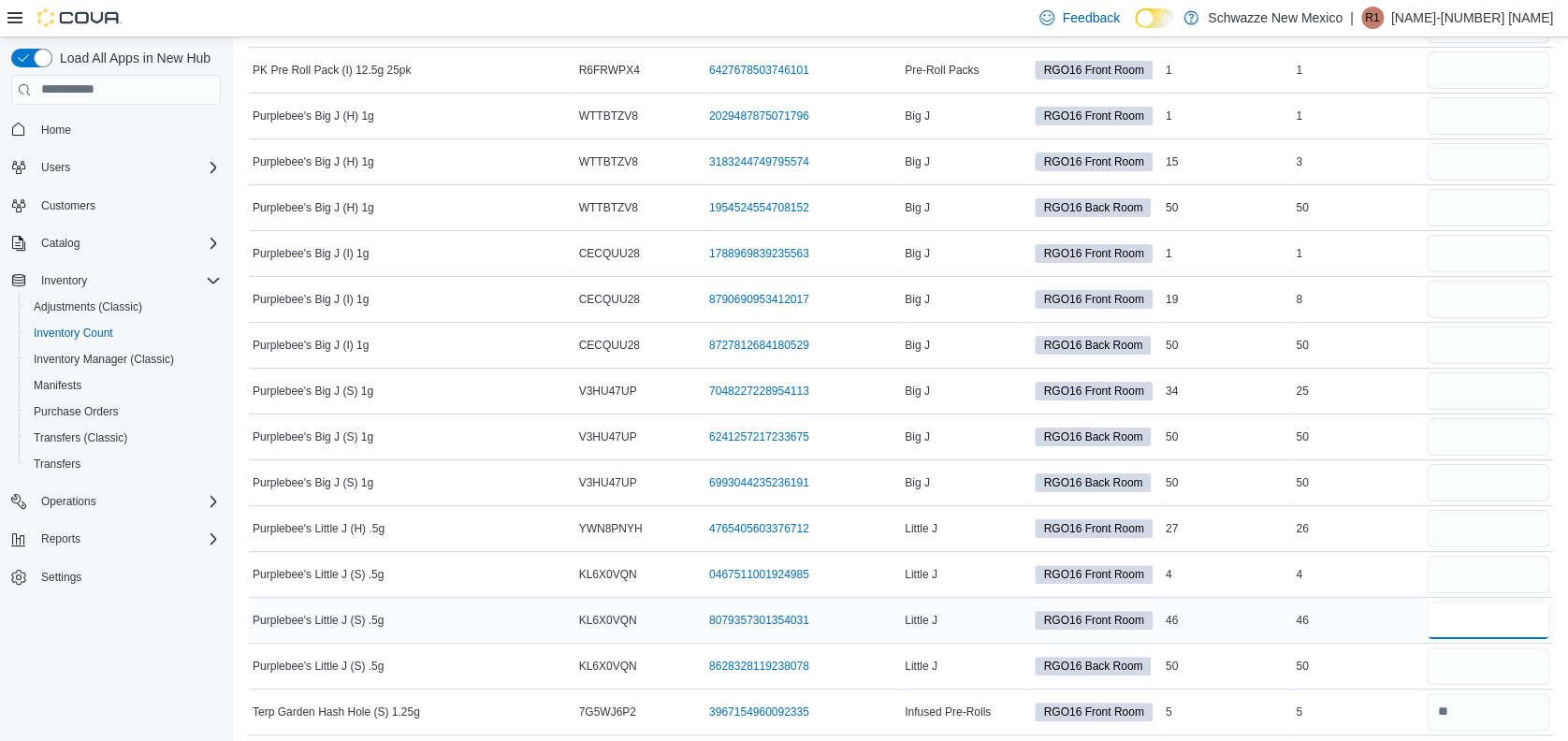click at bounding box center (1488, 620) 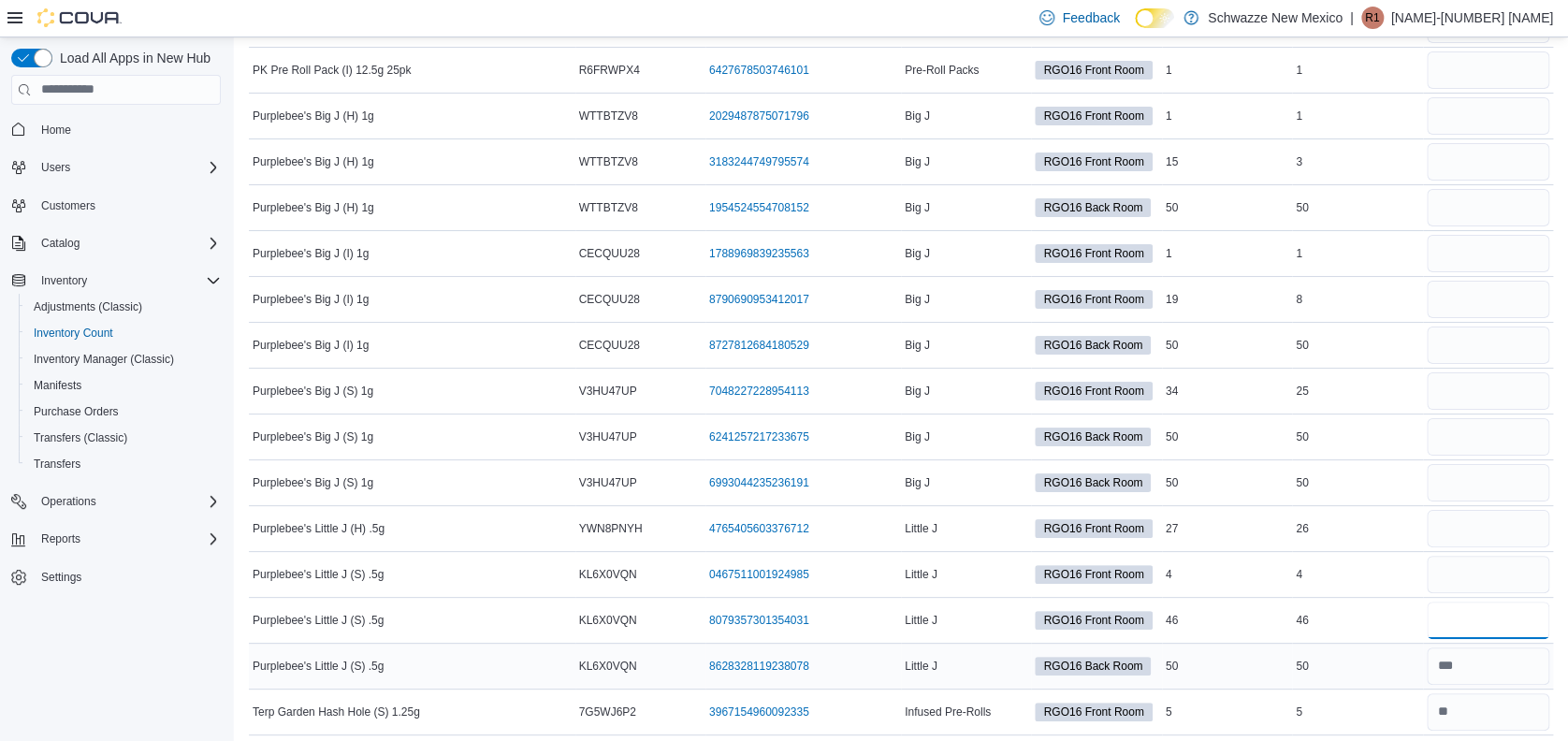 type on "**" 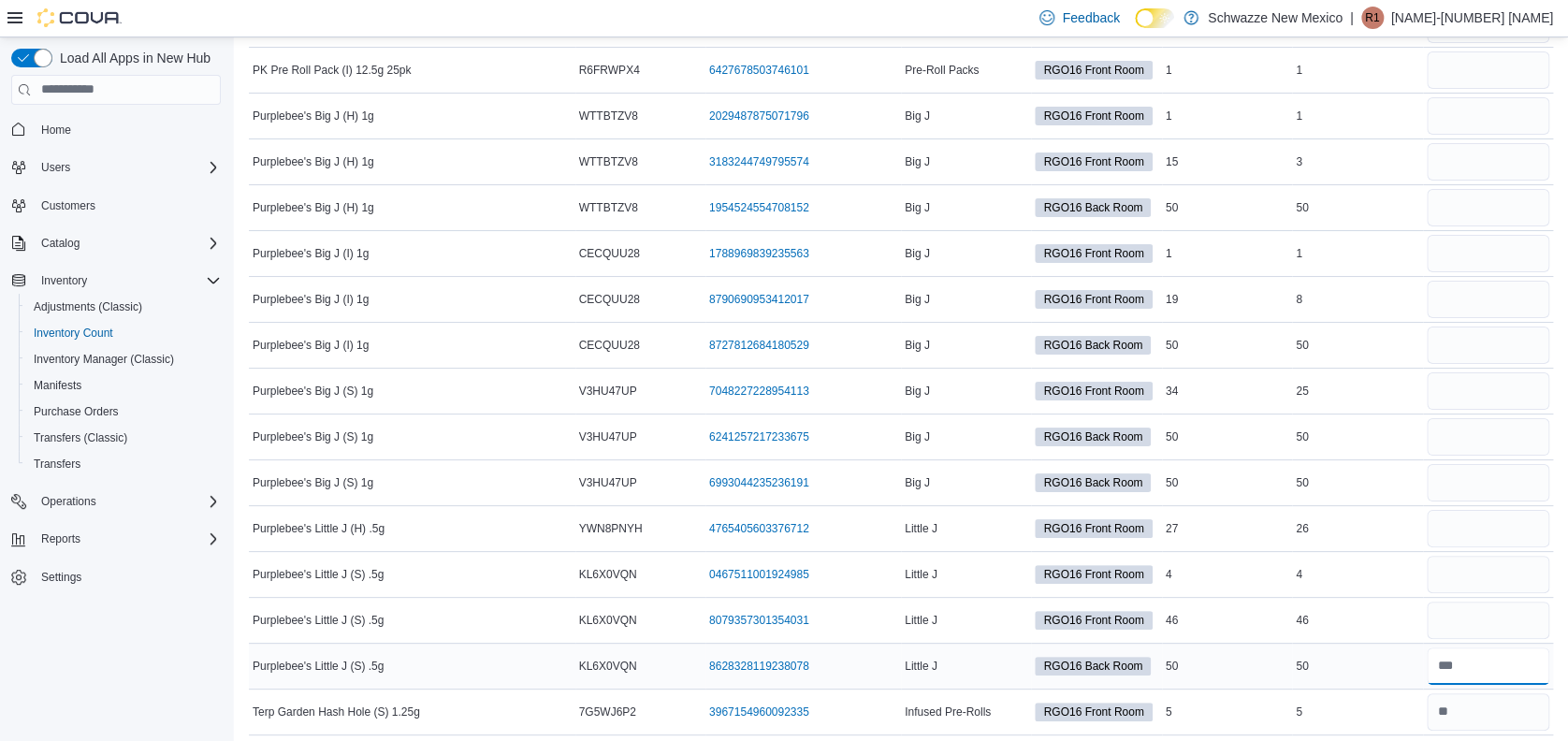 click at bounding box center [1488, 666] 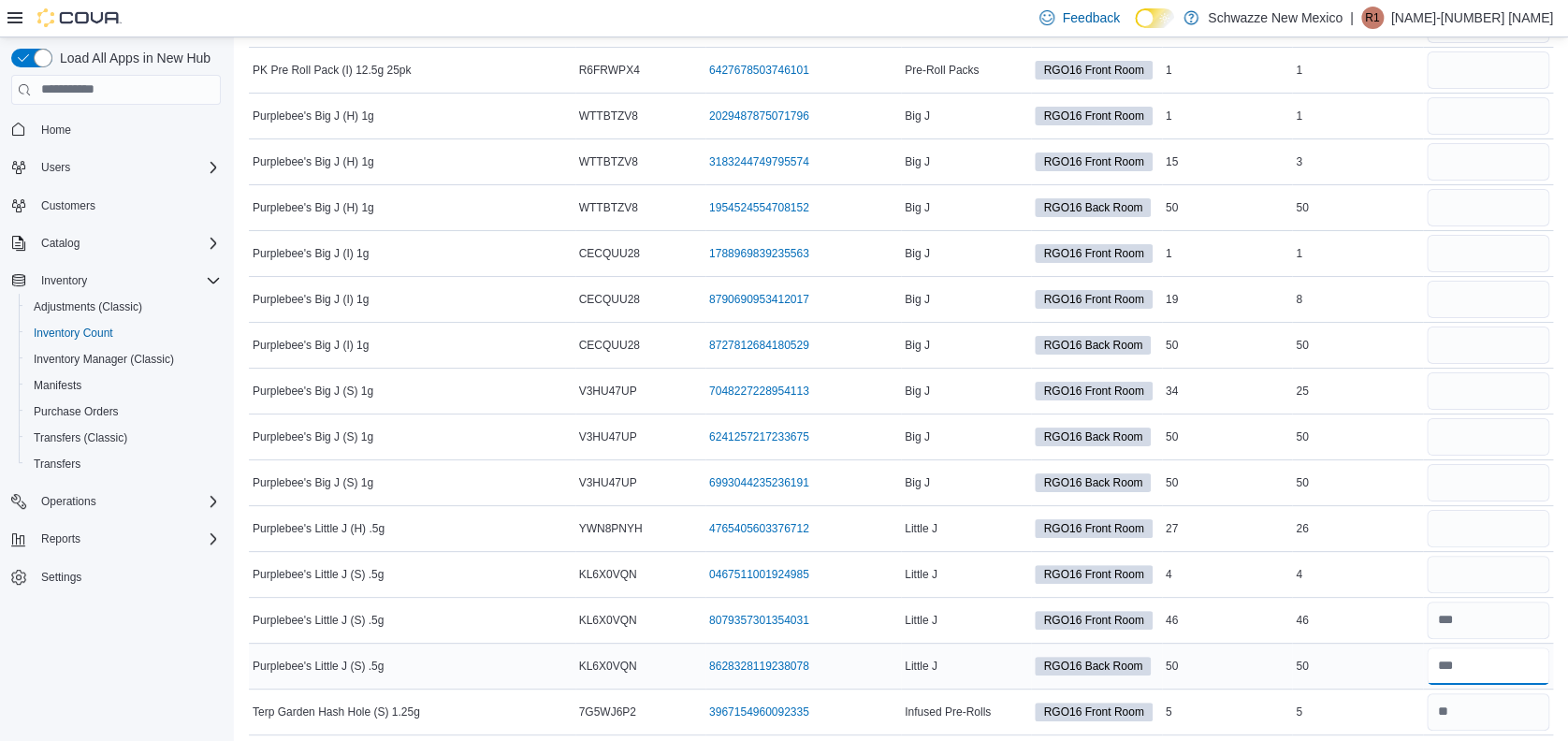 type on "*" 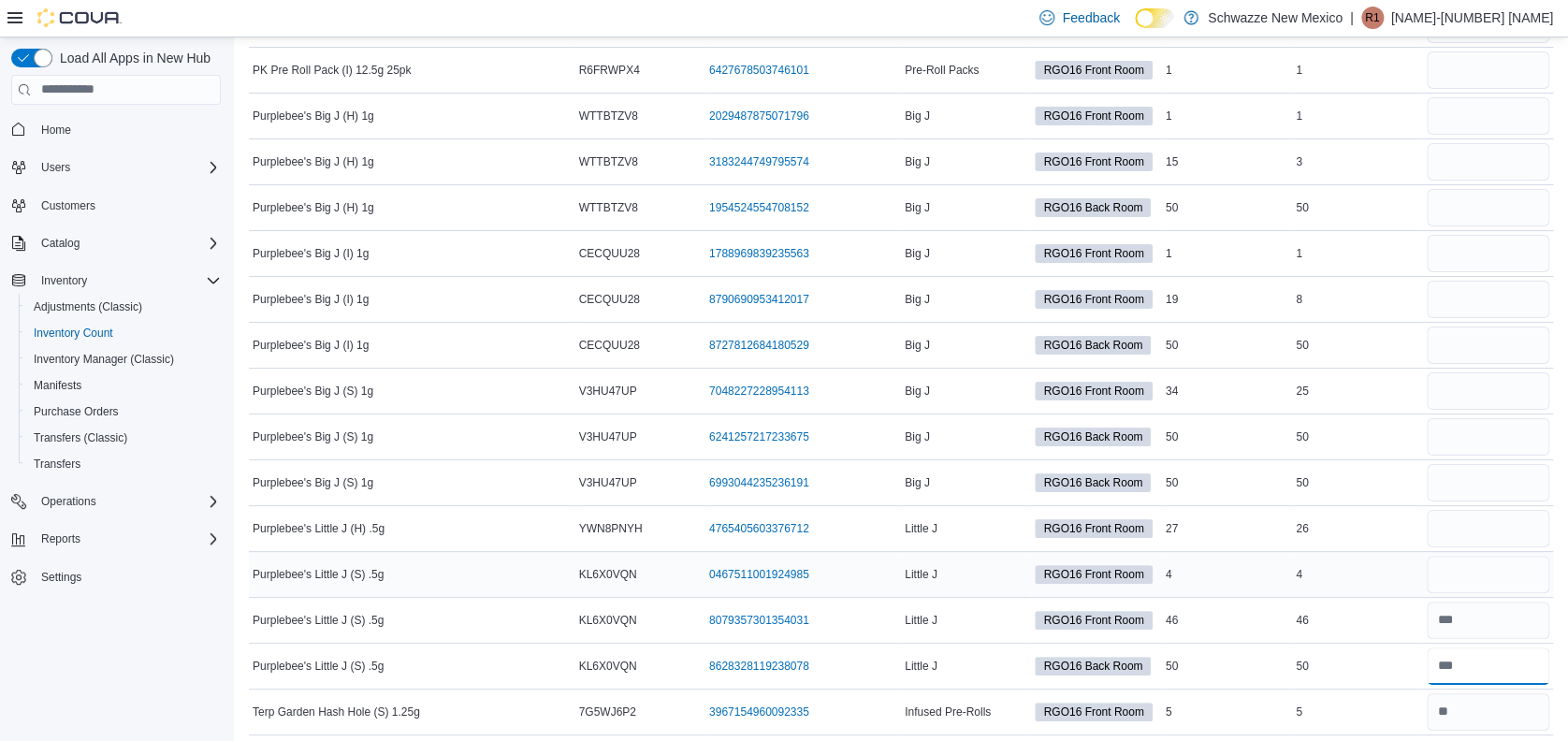 type on "**" 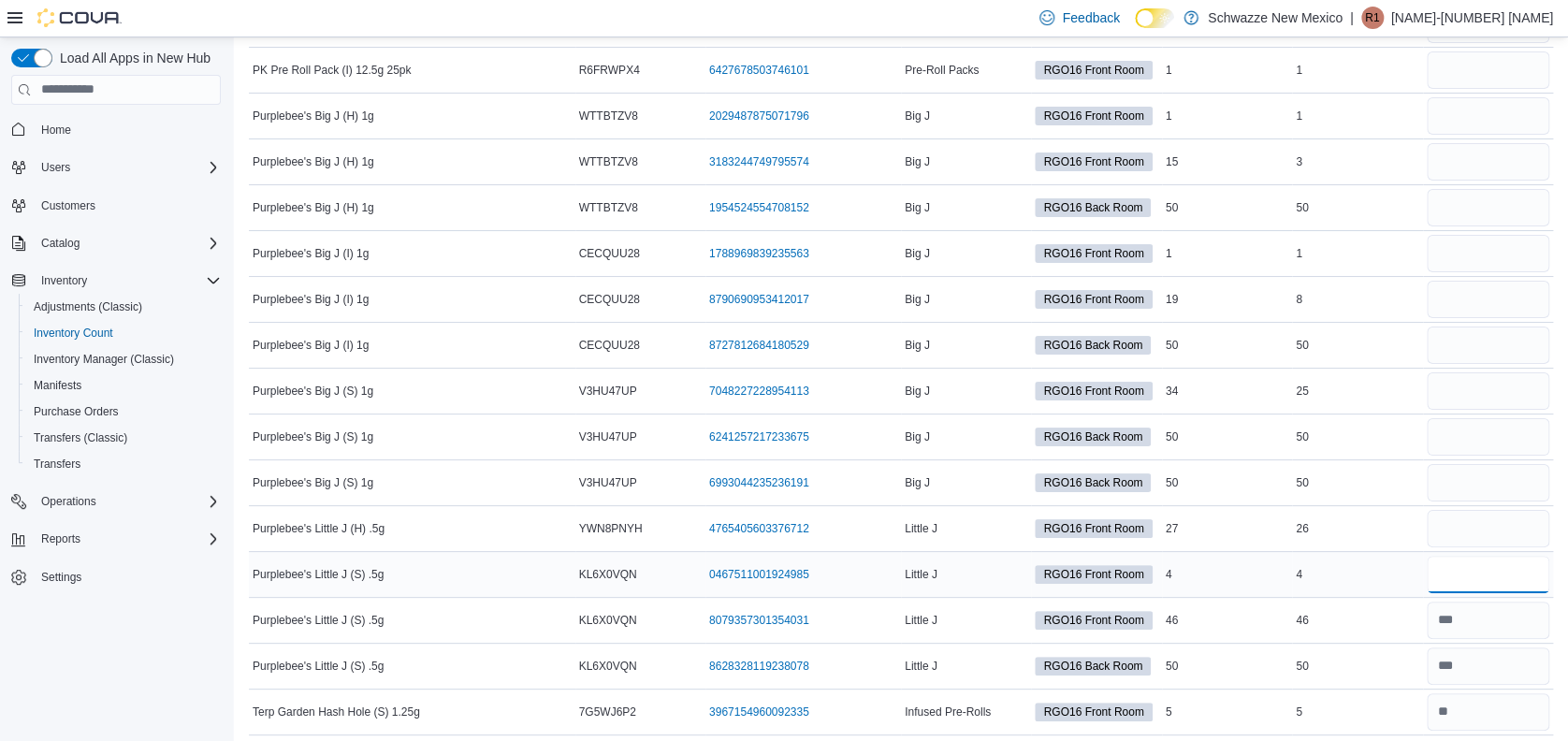 click at bounding box center [1488, 574] 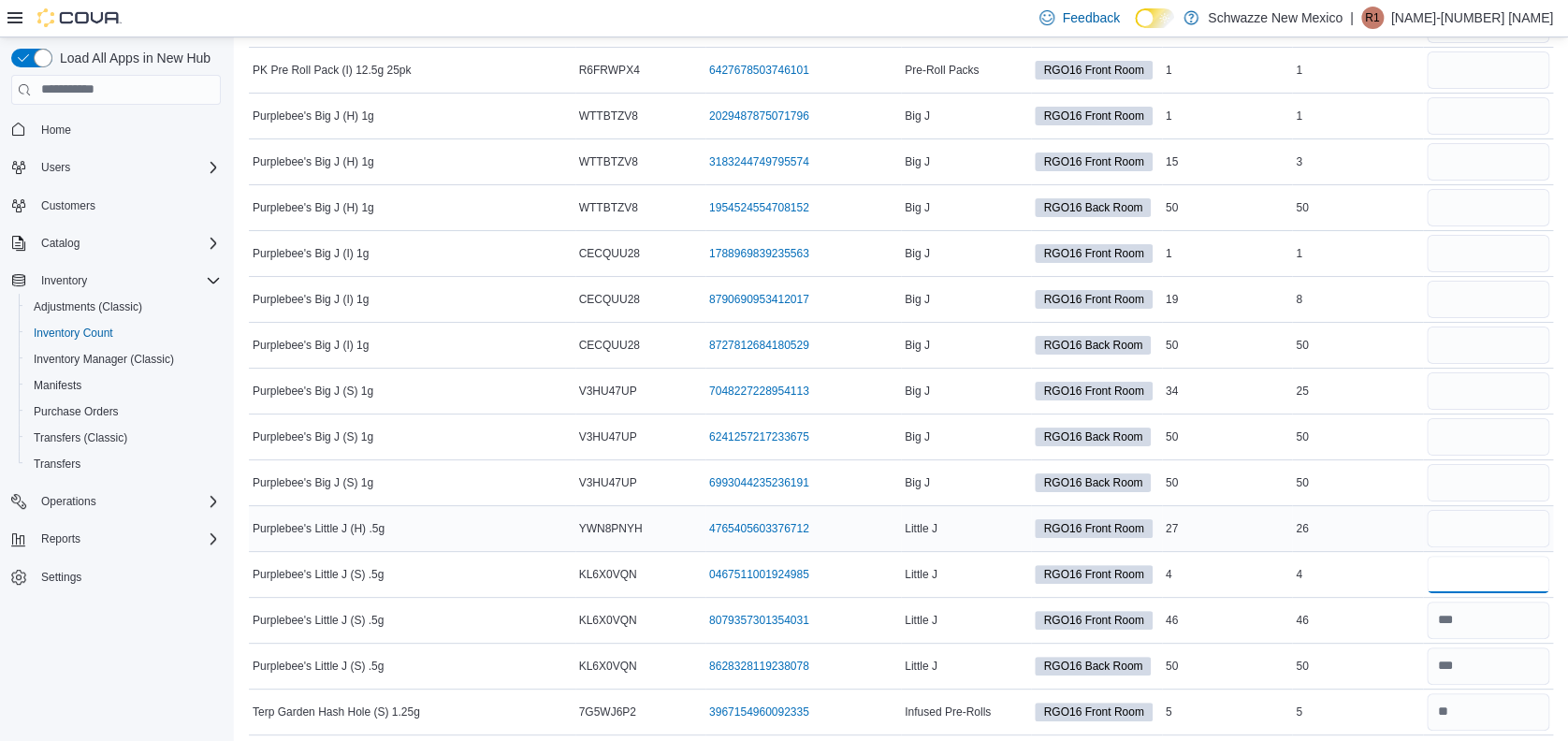 type on "*" 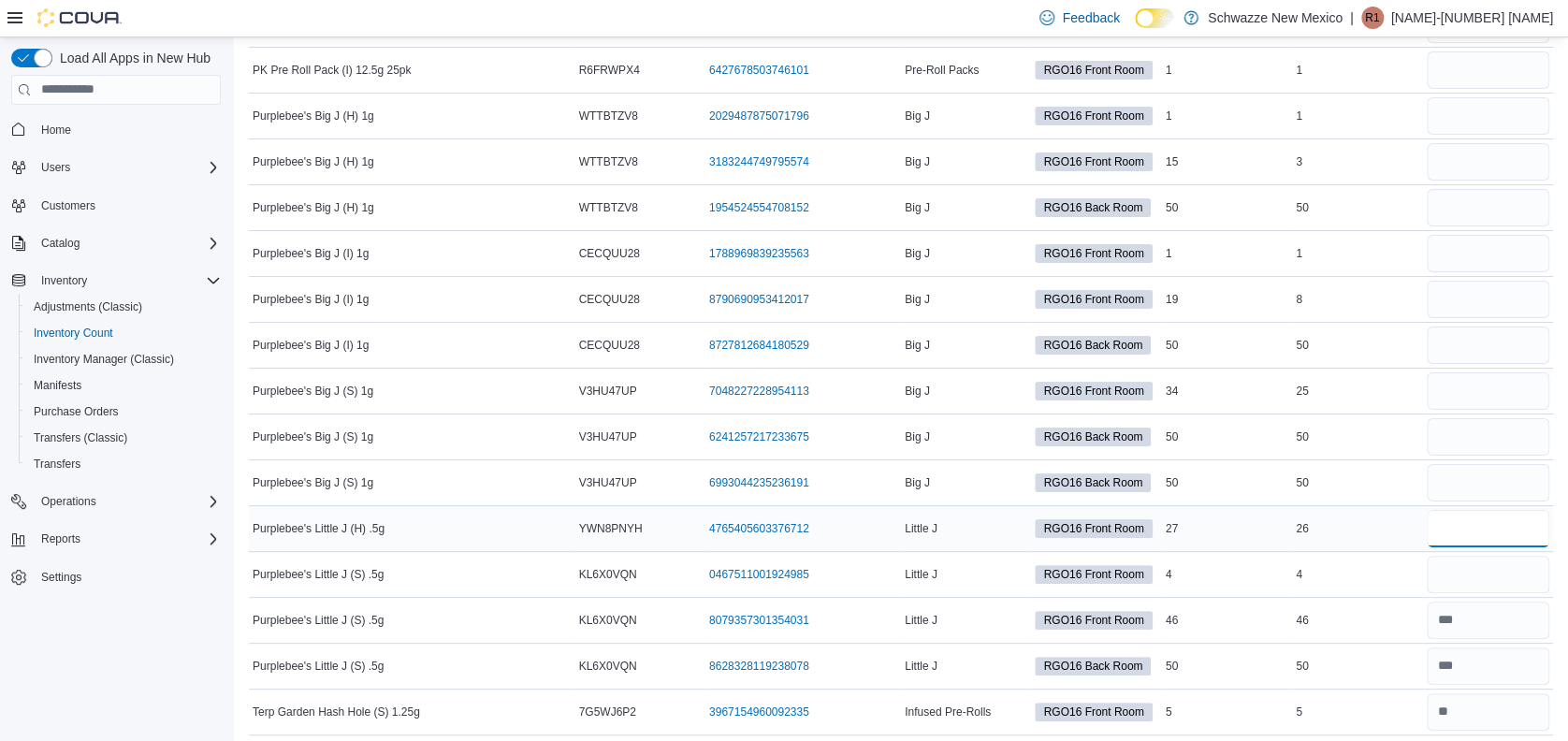 click at bounding box center (1488, 529) 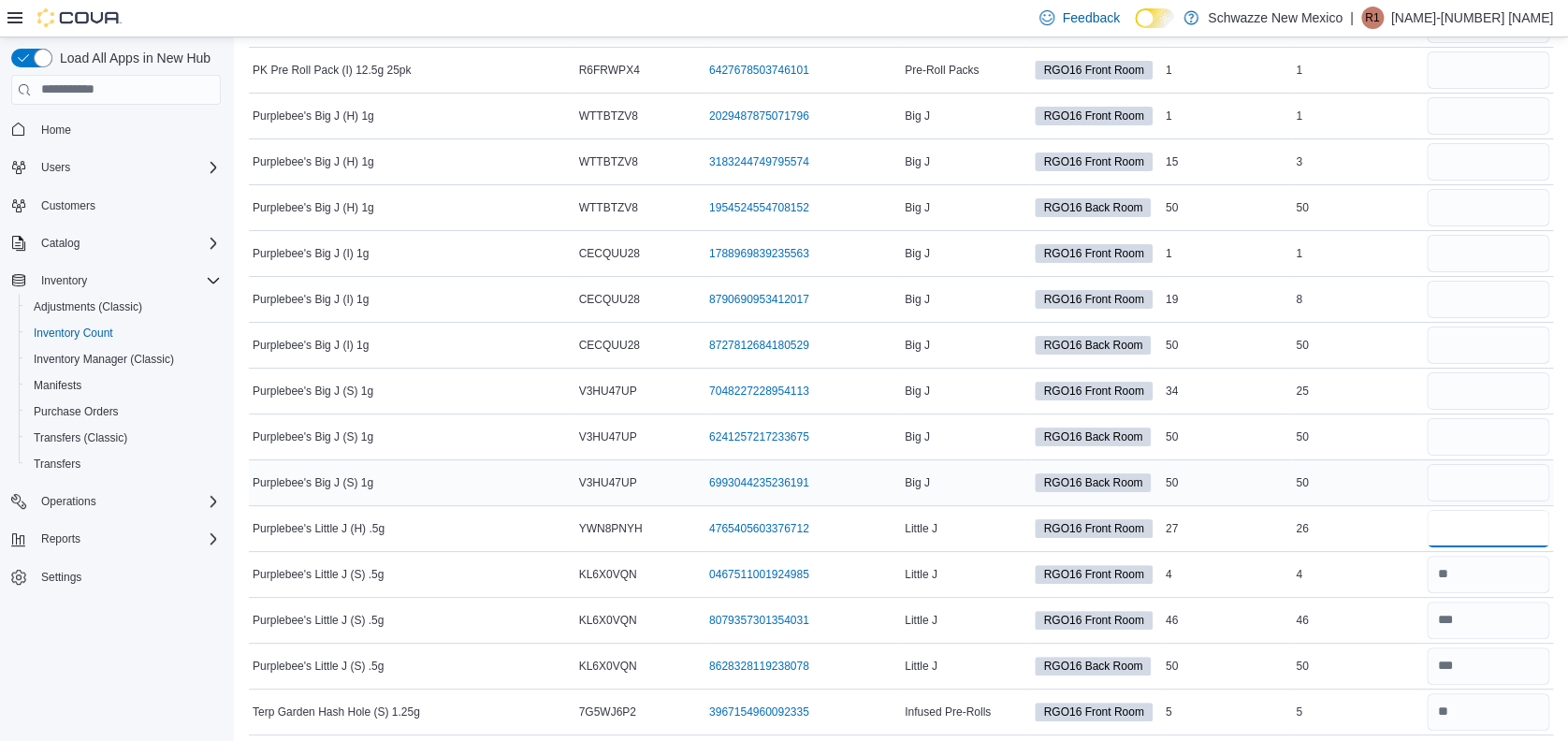 type on "**" 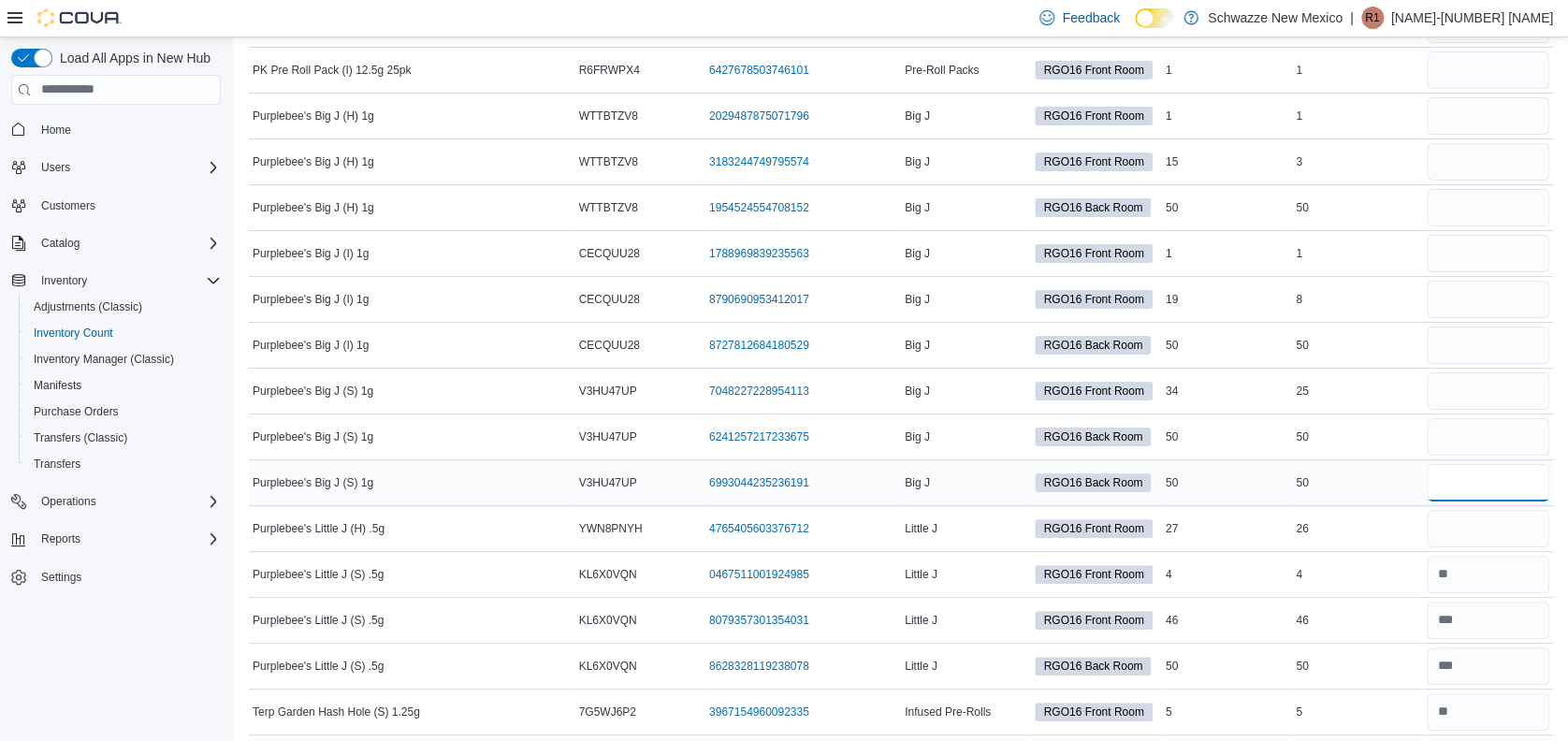 click at bounding box center (1488, 483) 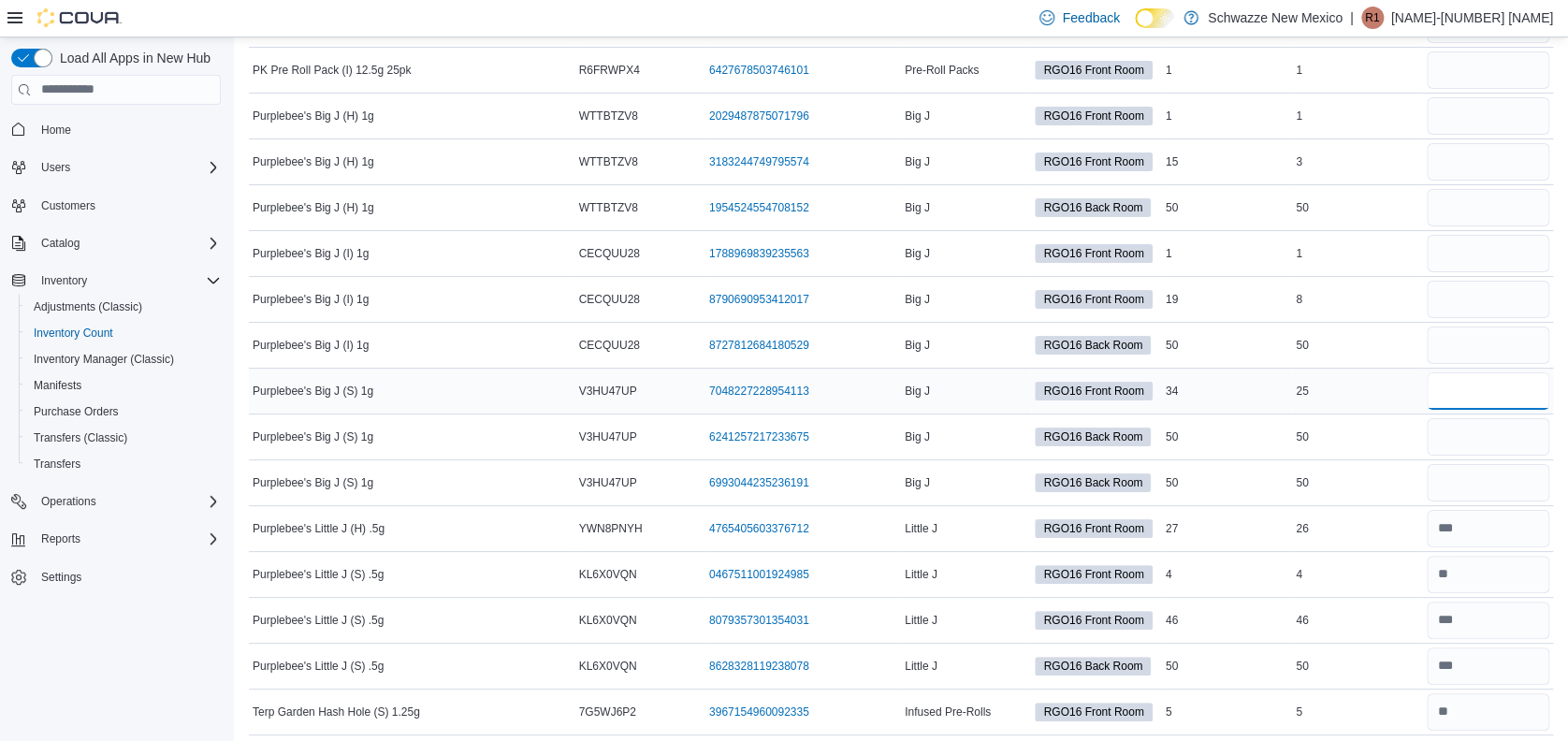 click at bounding box center [1488, 391] 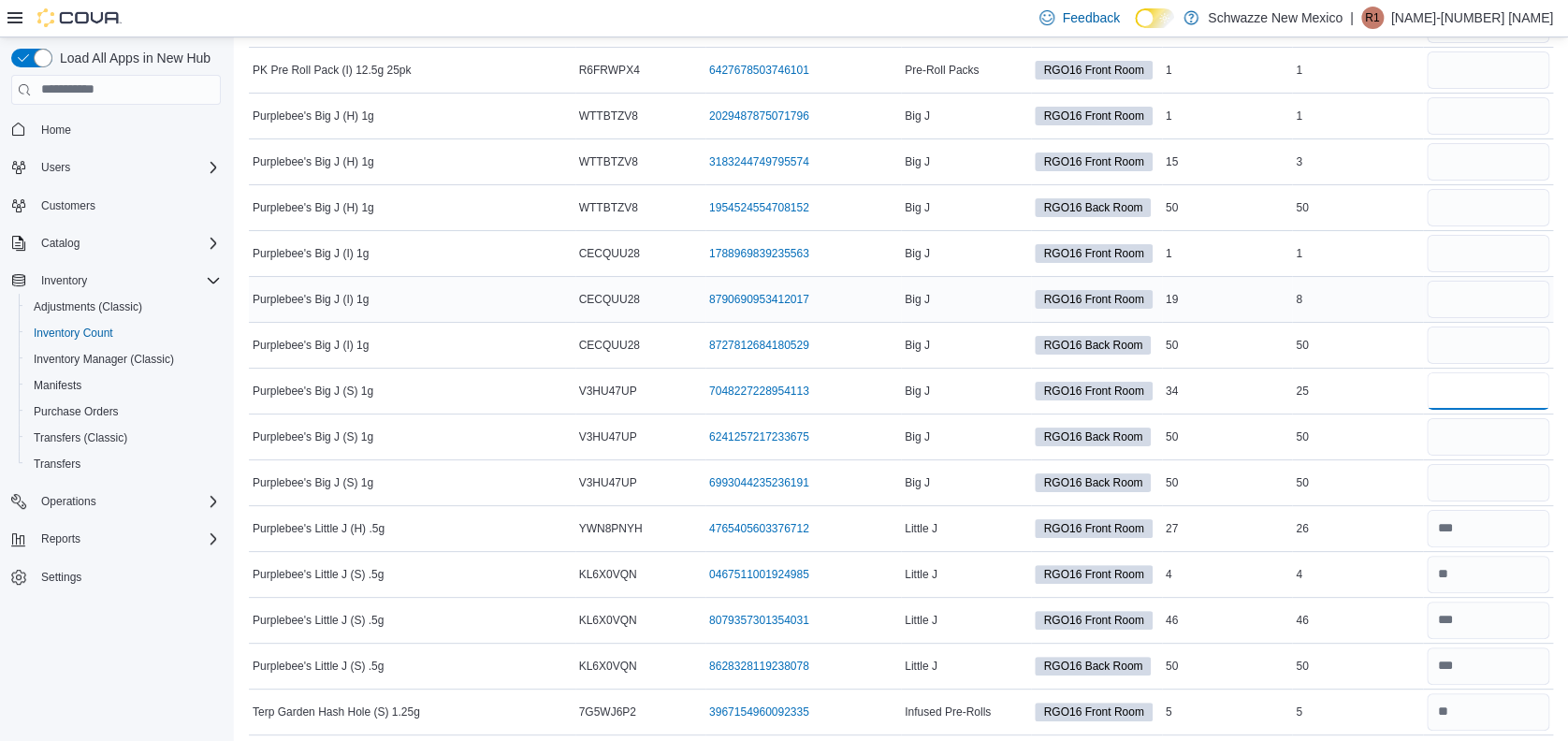 type on "**" 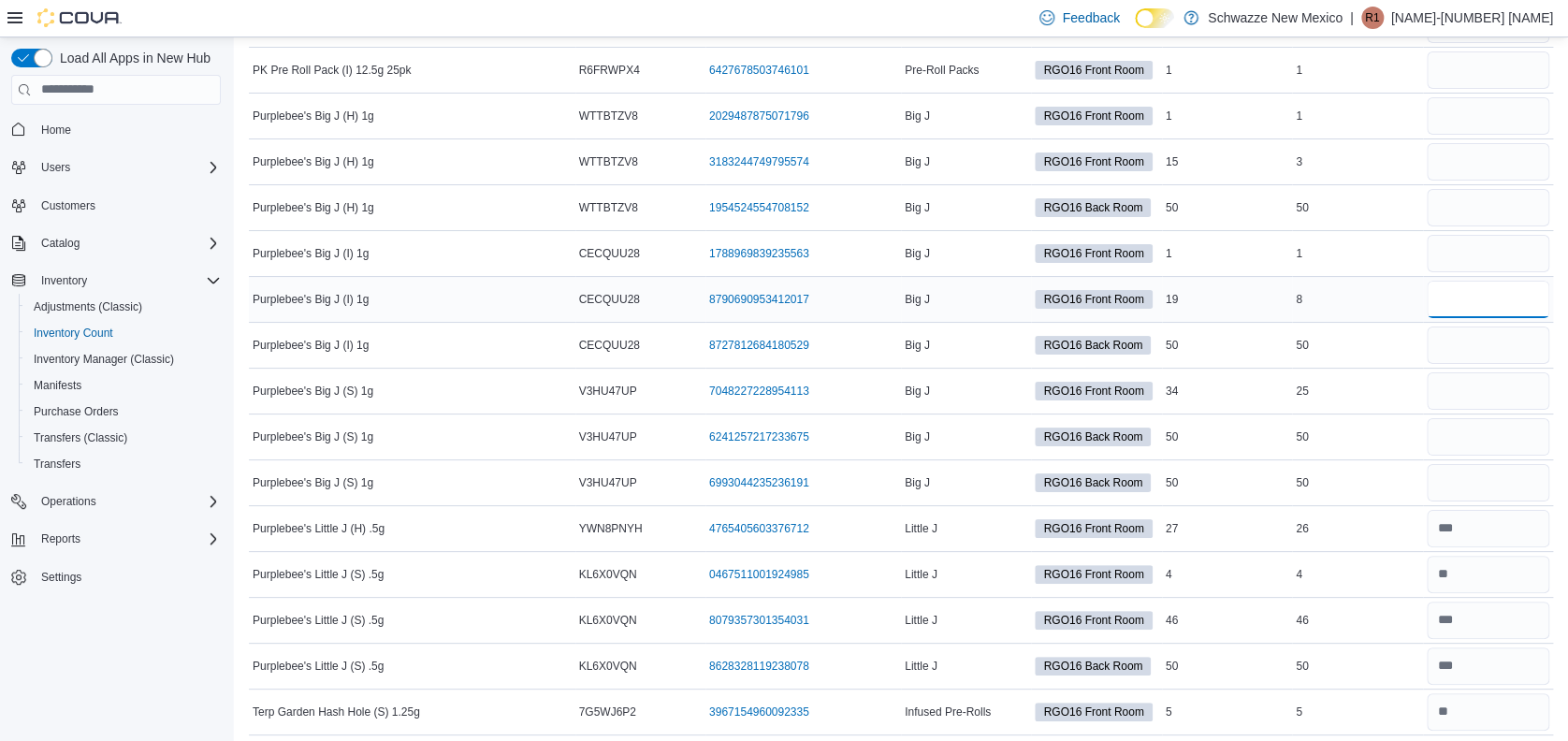 click at bounding box center (1488, 299) 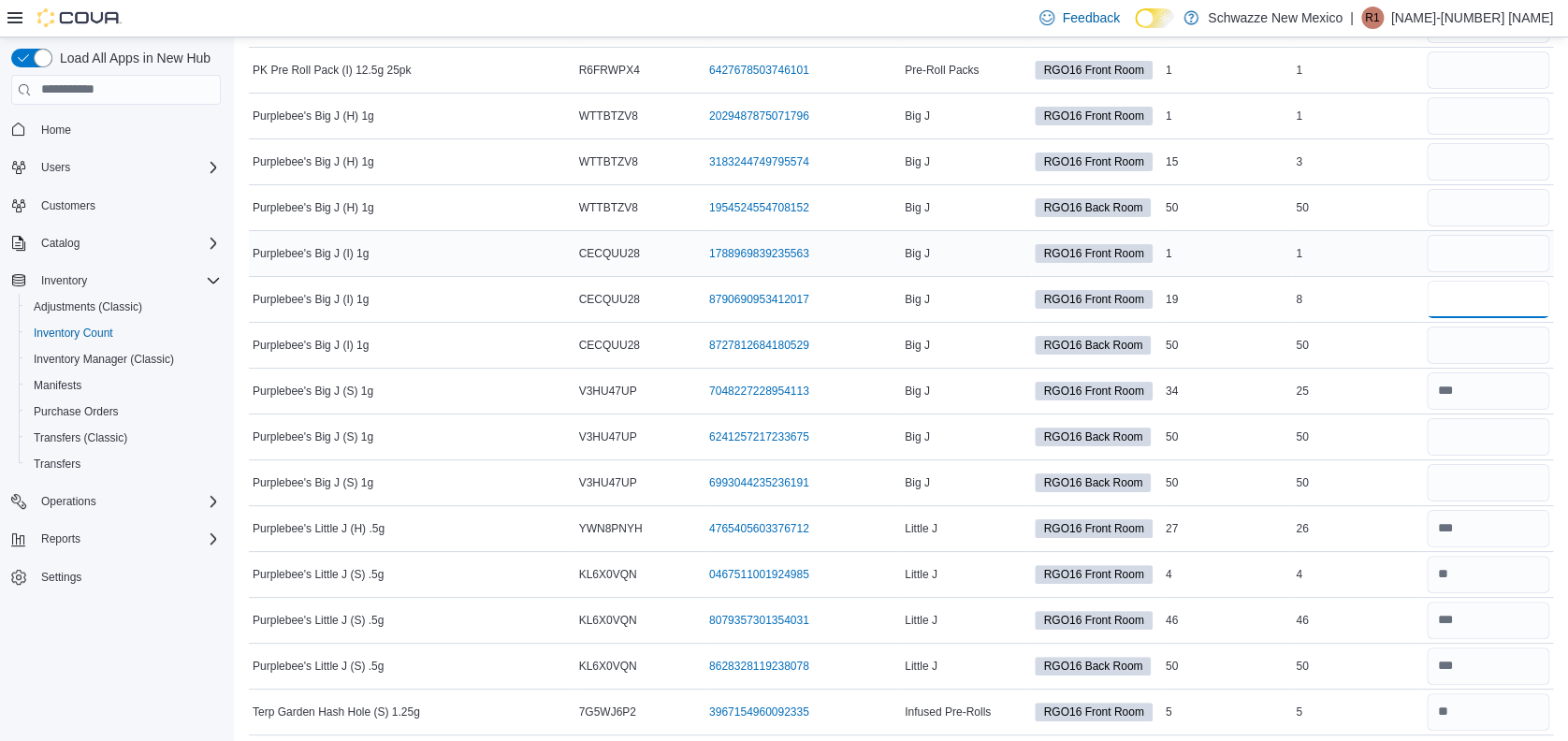 type on "*" 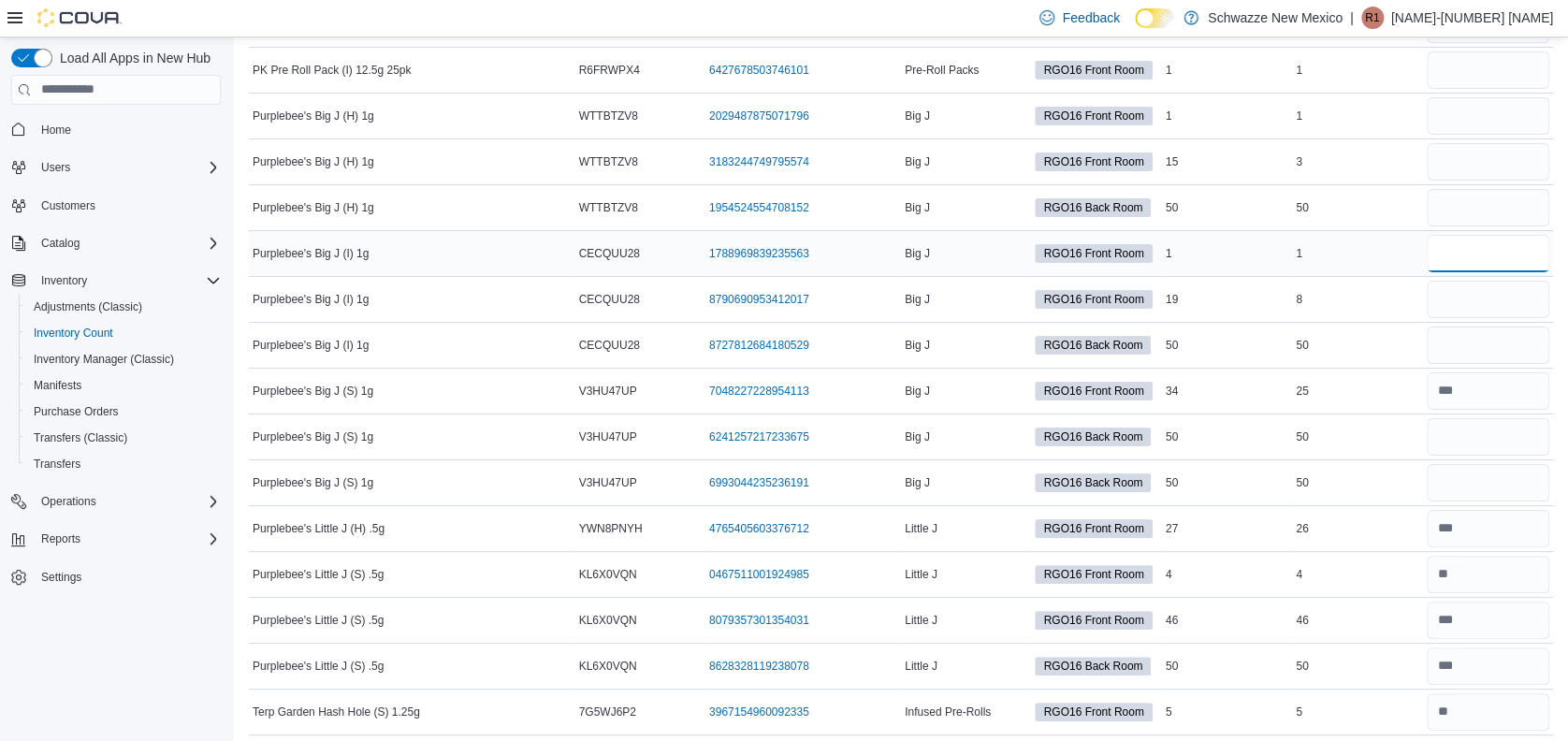 click at bounding box center (1488, 254) 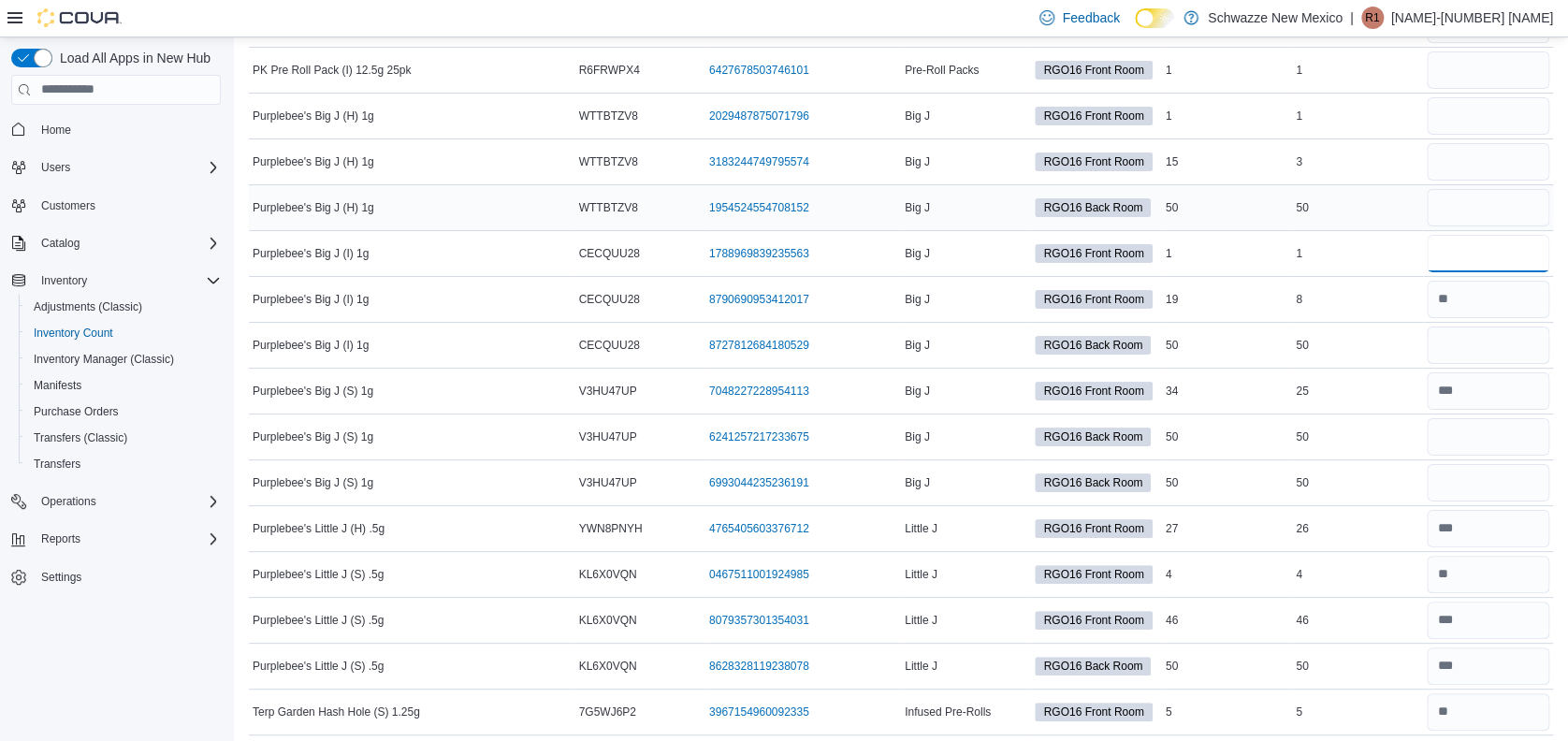 type on "*" 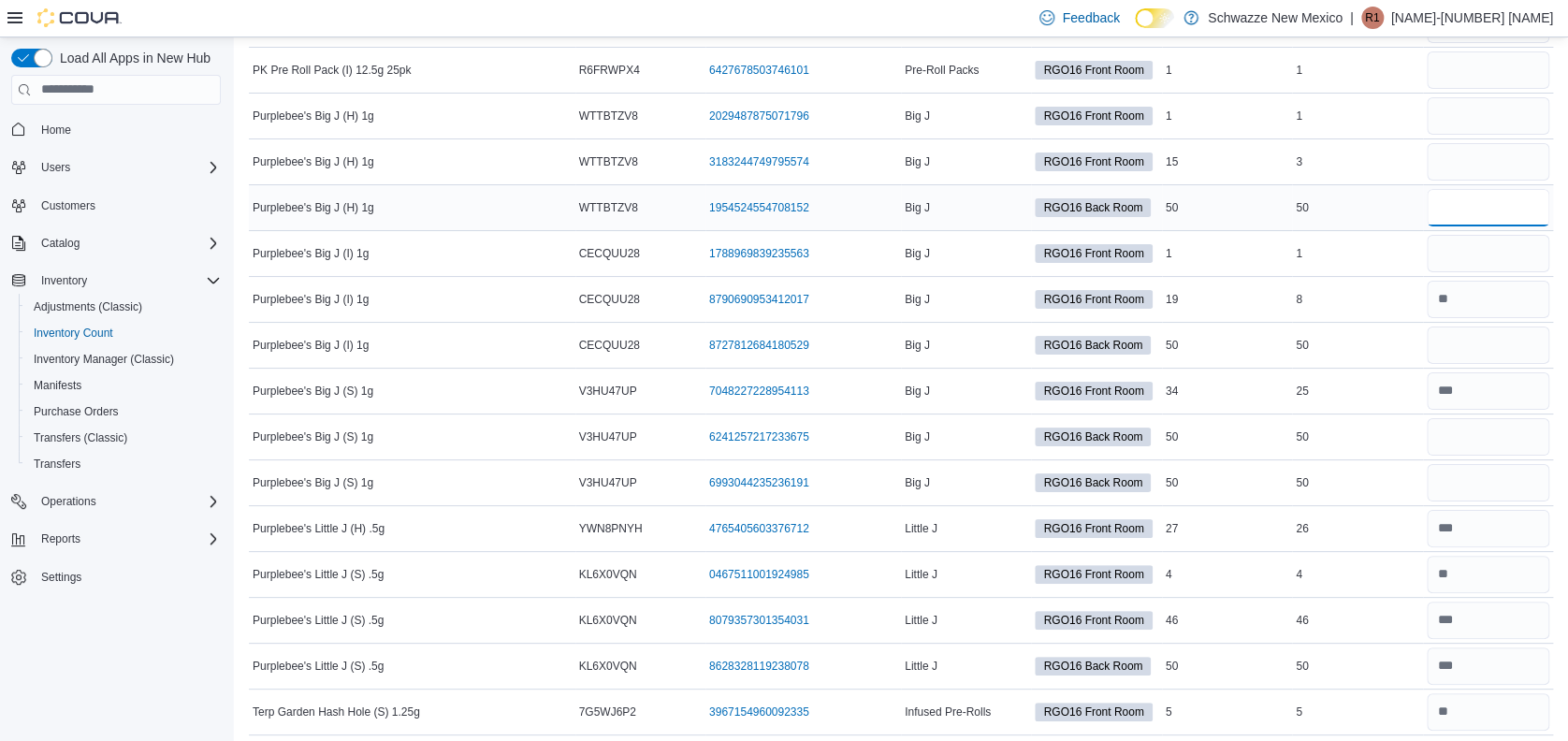 click at bounding box center [1488, 208] 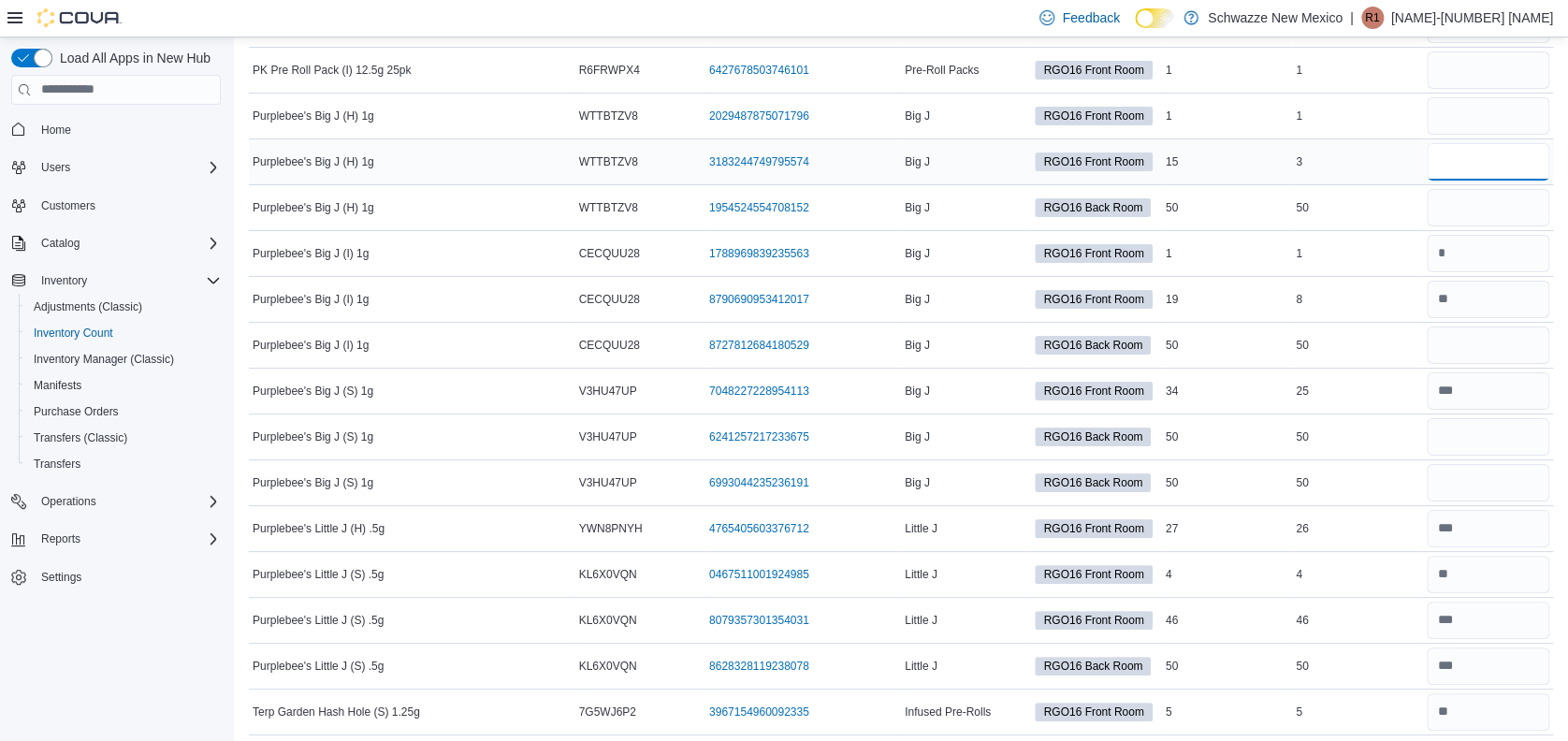 click at bounding box center [1488, 162] 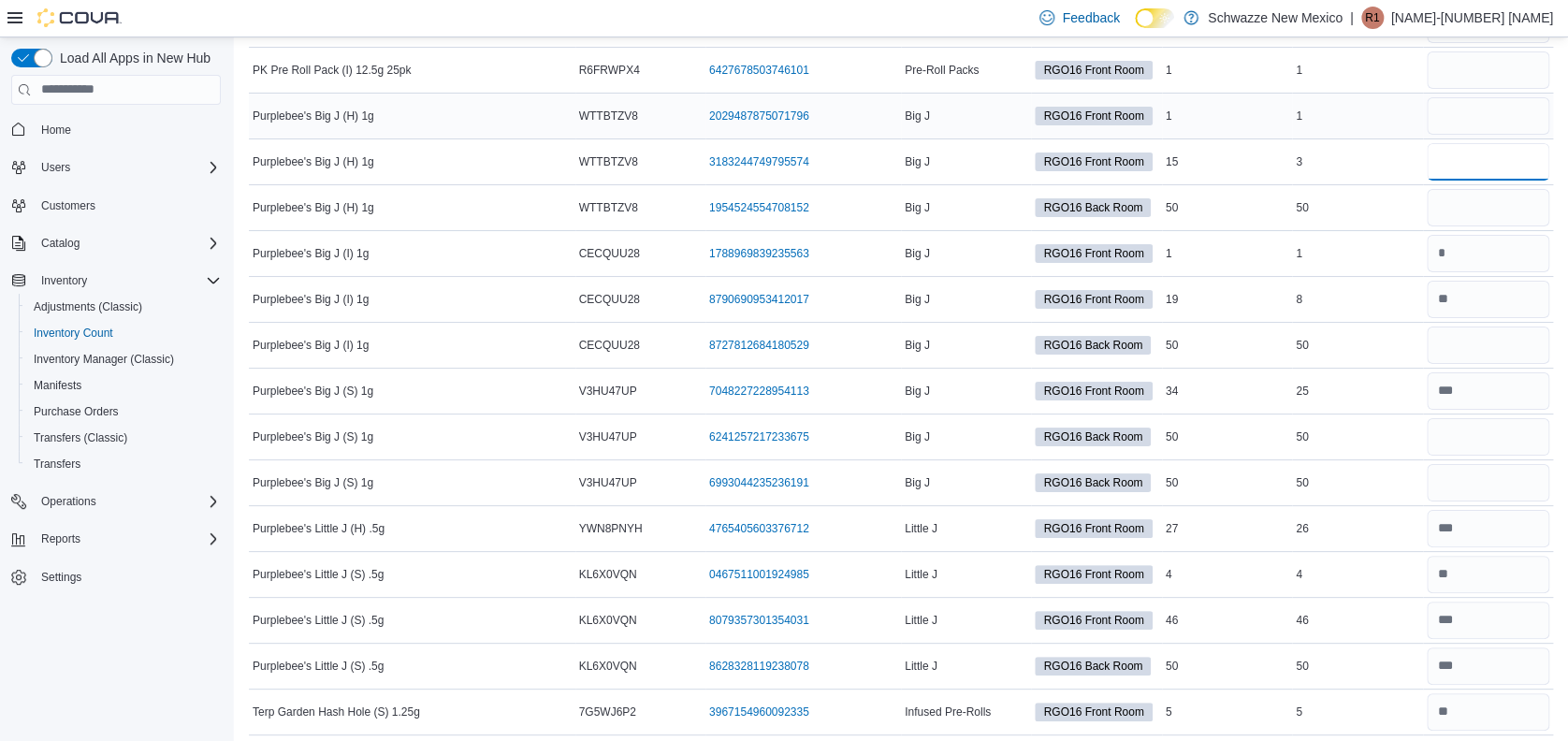 type on "*" 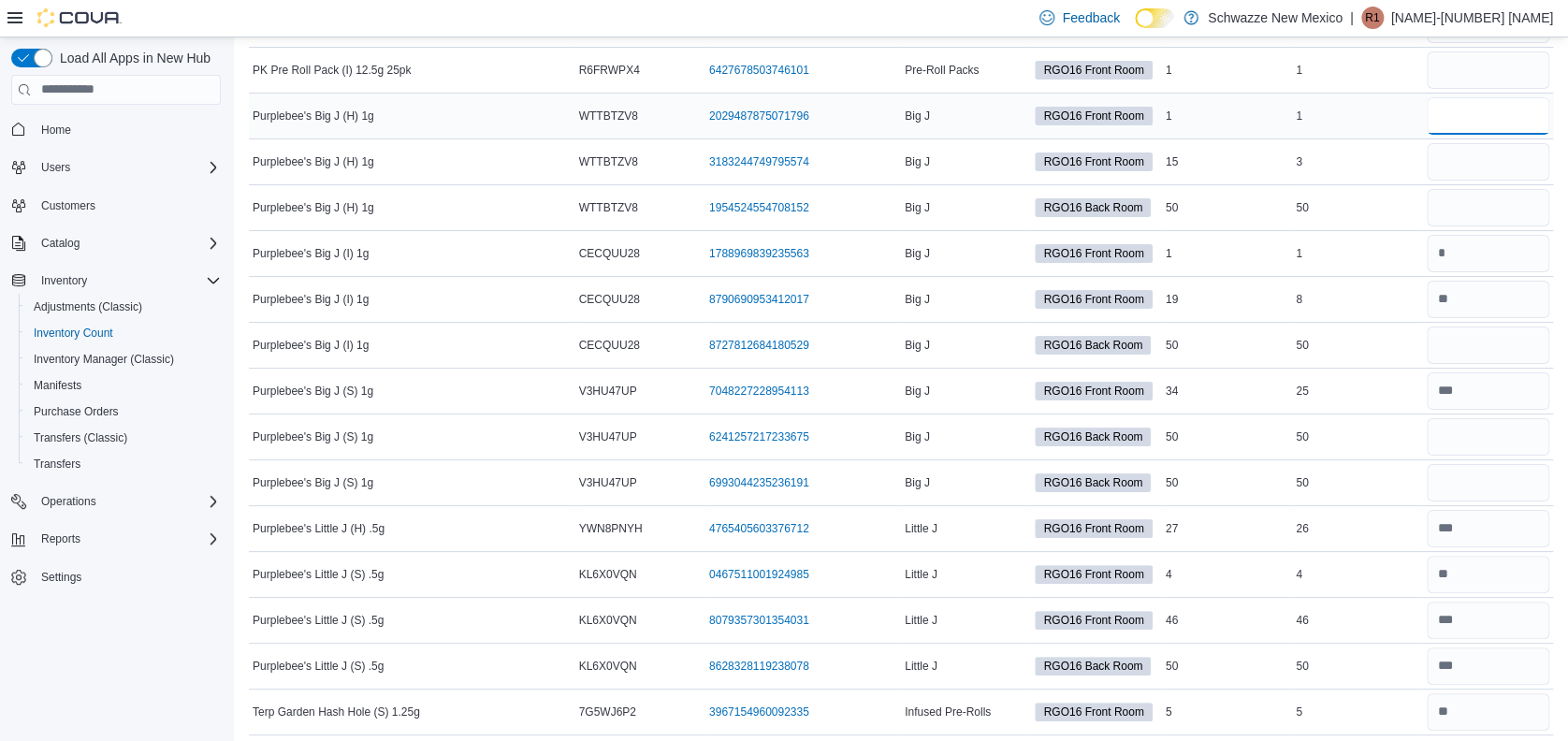 click at bounding box center [1488, 116] 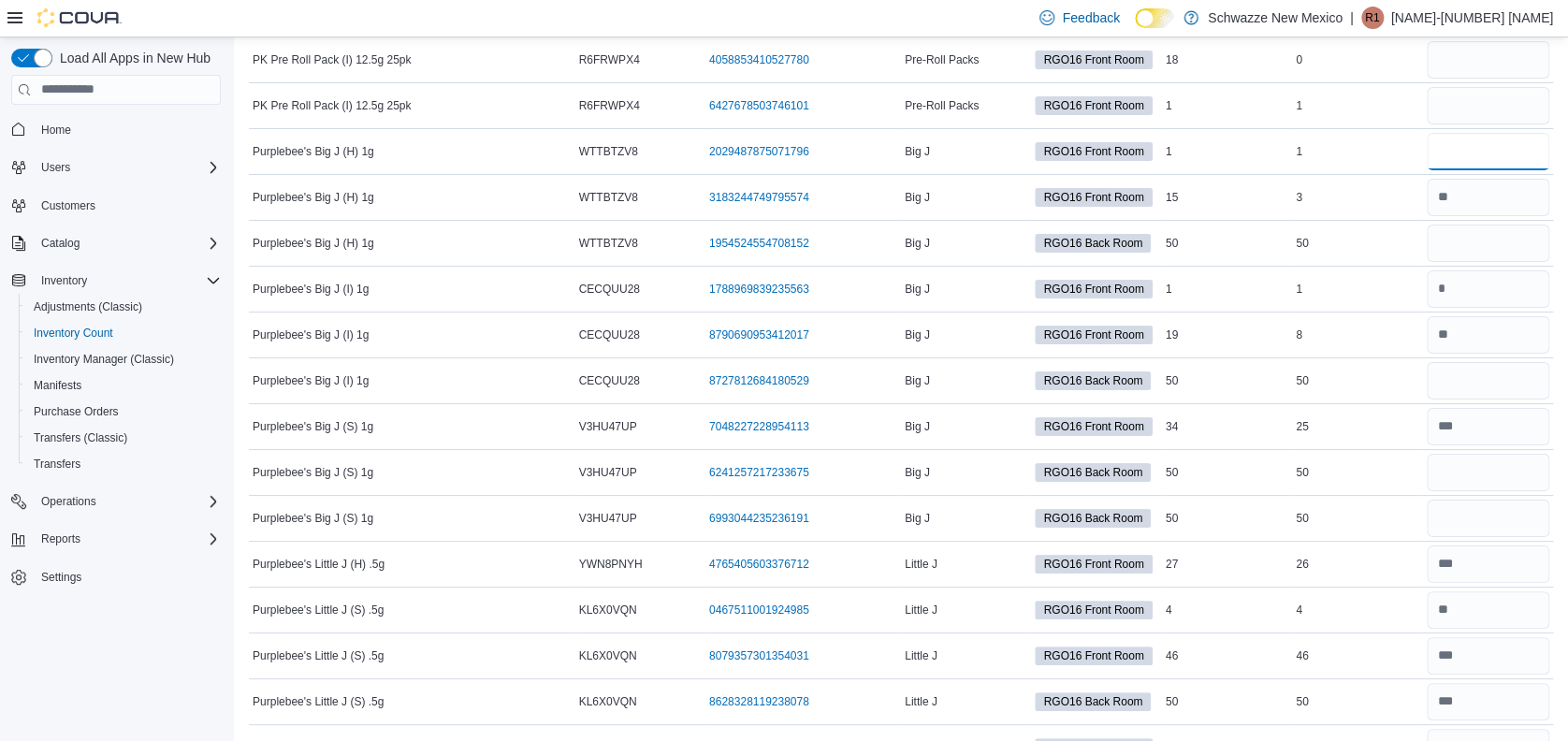 scroll, scrollTop: 3316, scrollLeft: 0, axis: vertical 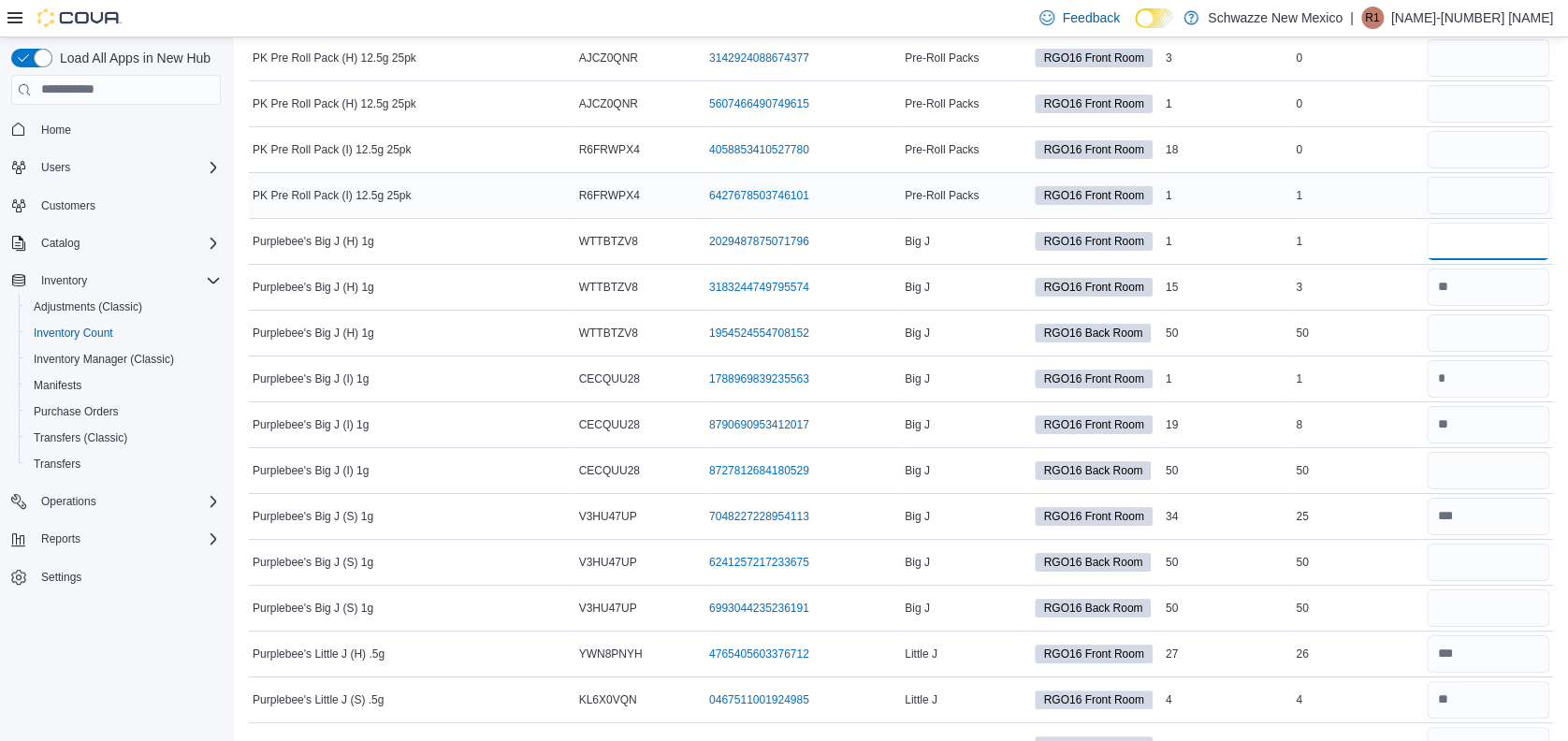 type on "*" 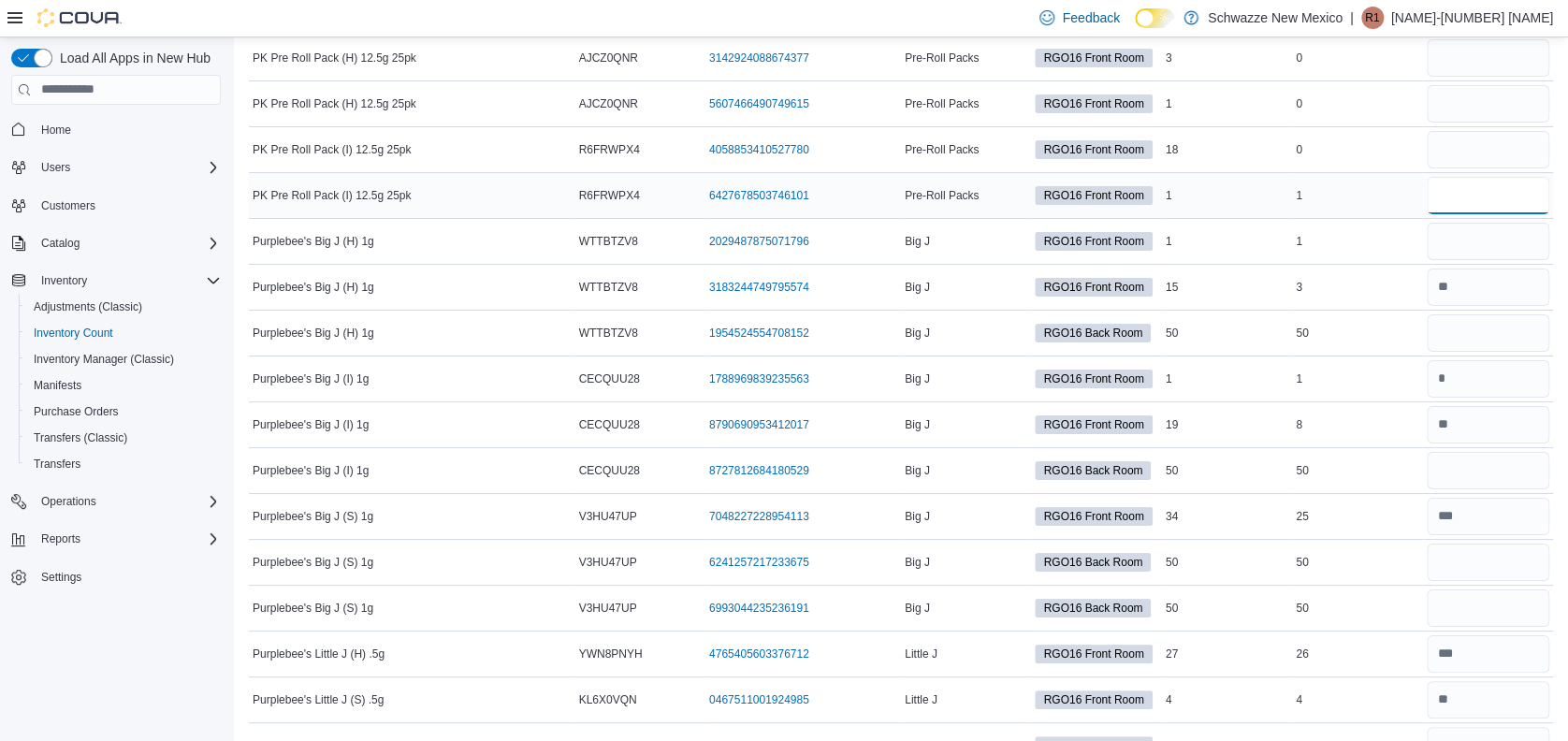 click at bounding box center (1488, 196) 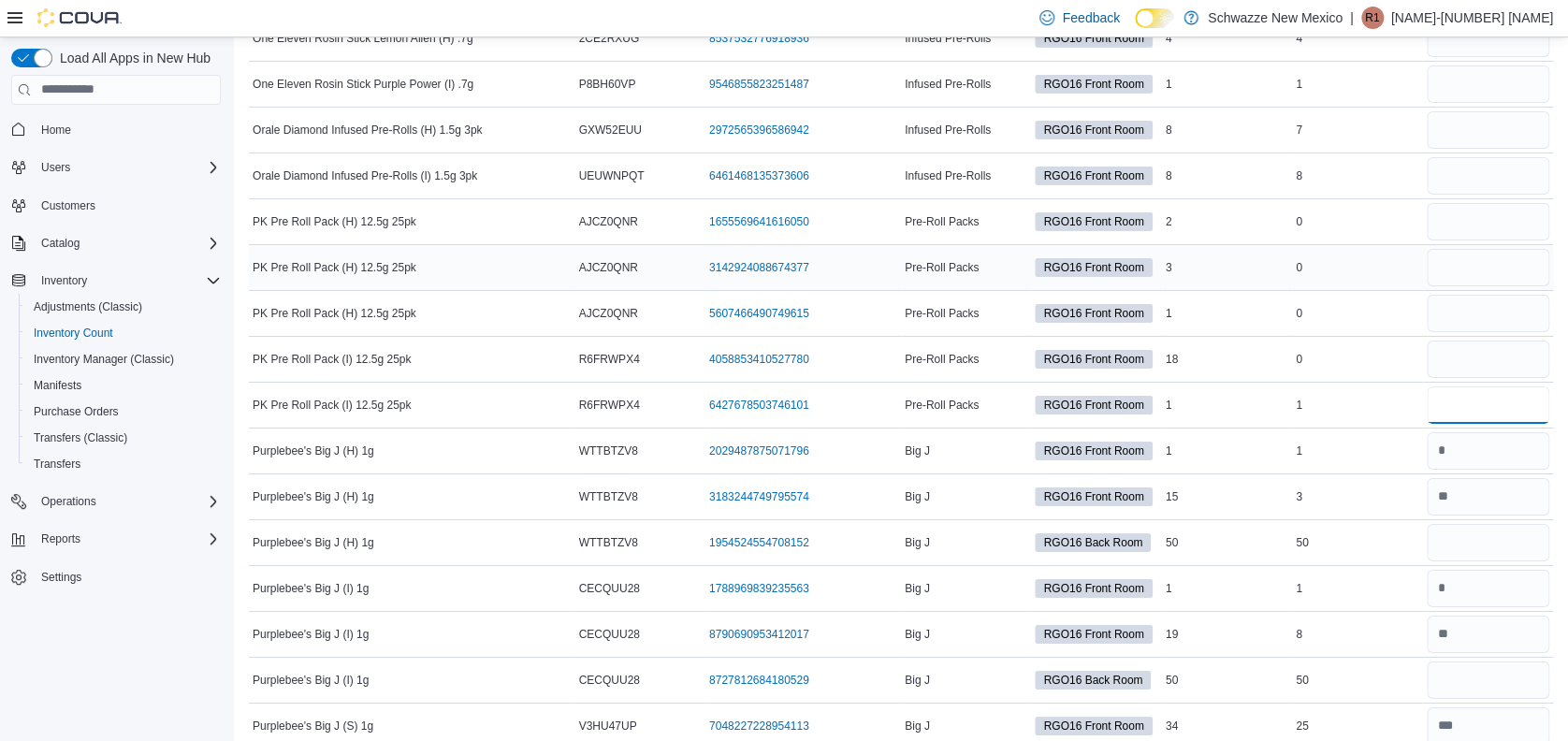 scroll, scrollTop: 3067, scrollLeft: 0, axis: vertical 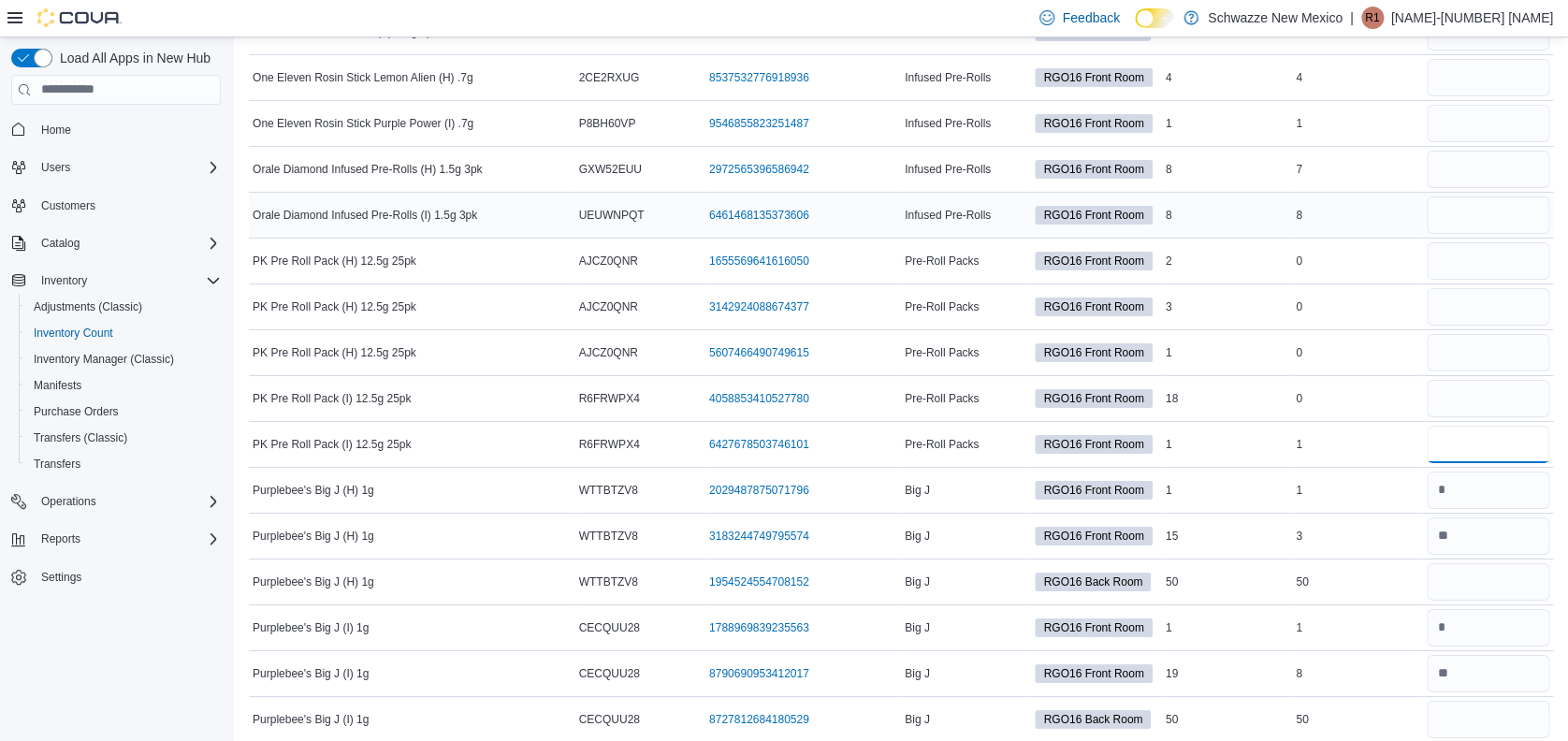 type on "*" 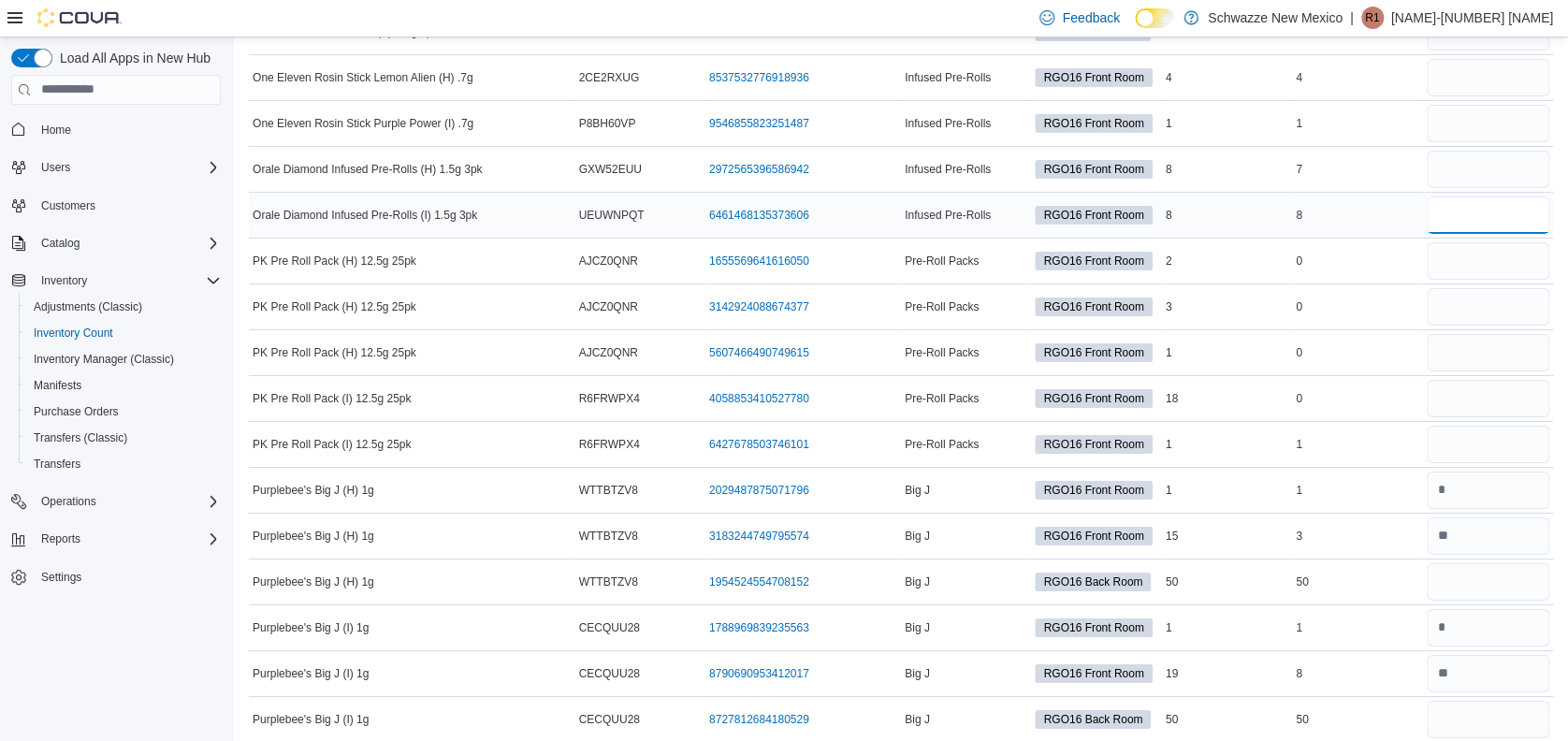 click at bounding box center [1488, 215] 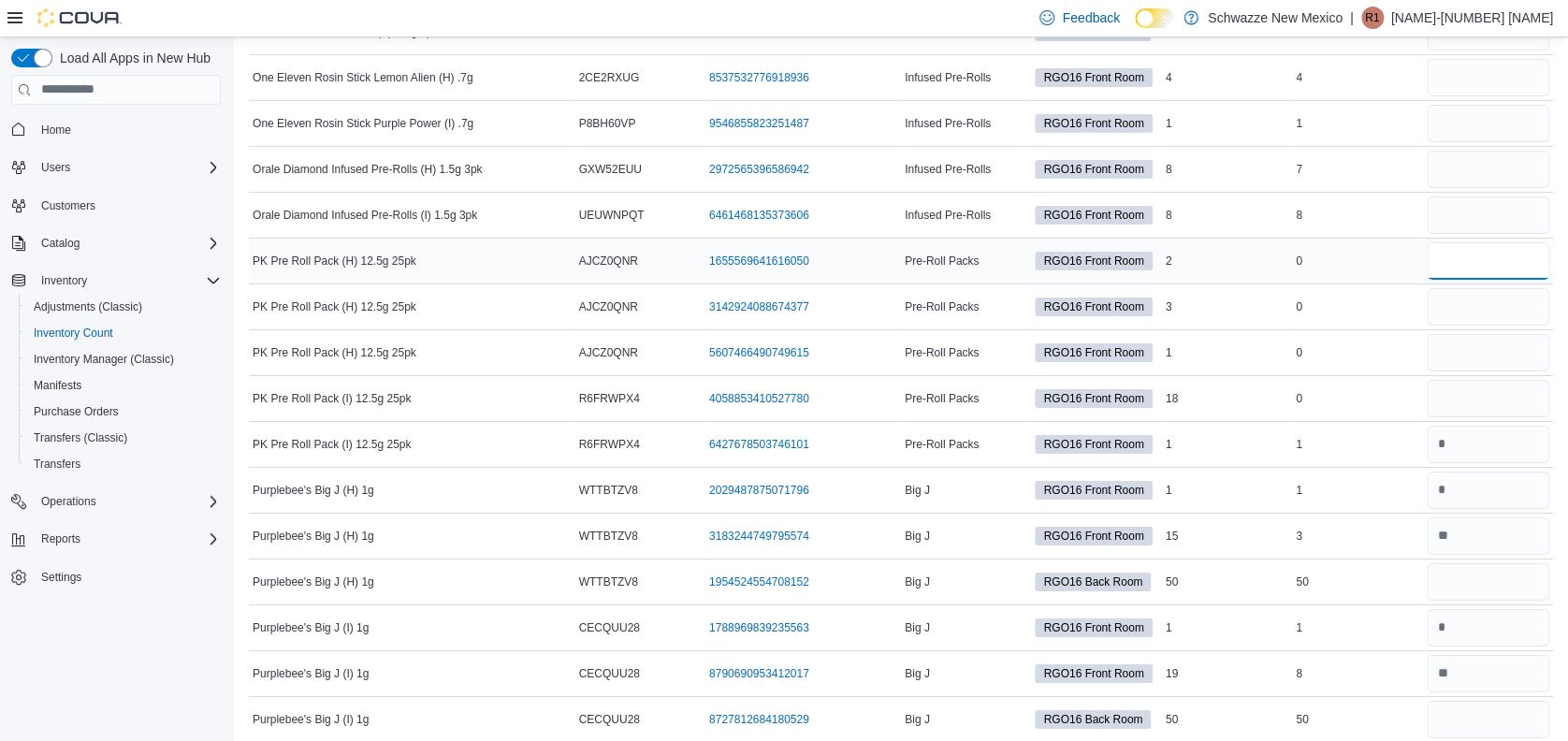 click at bounding box center (1488, 261) 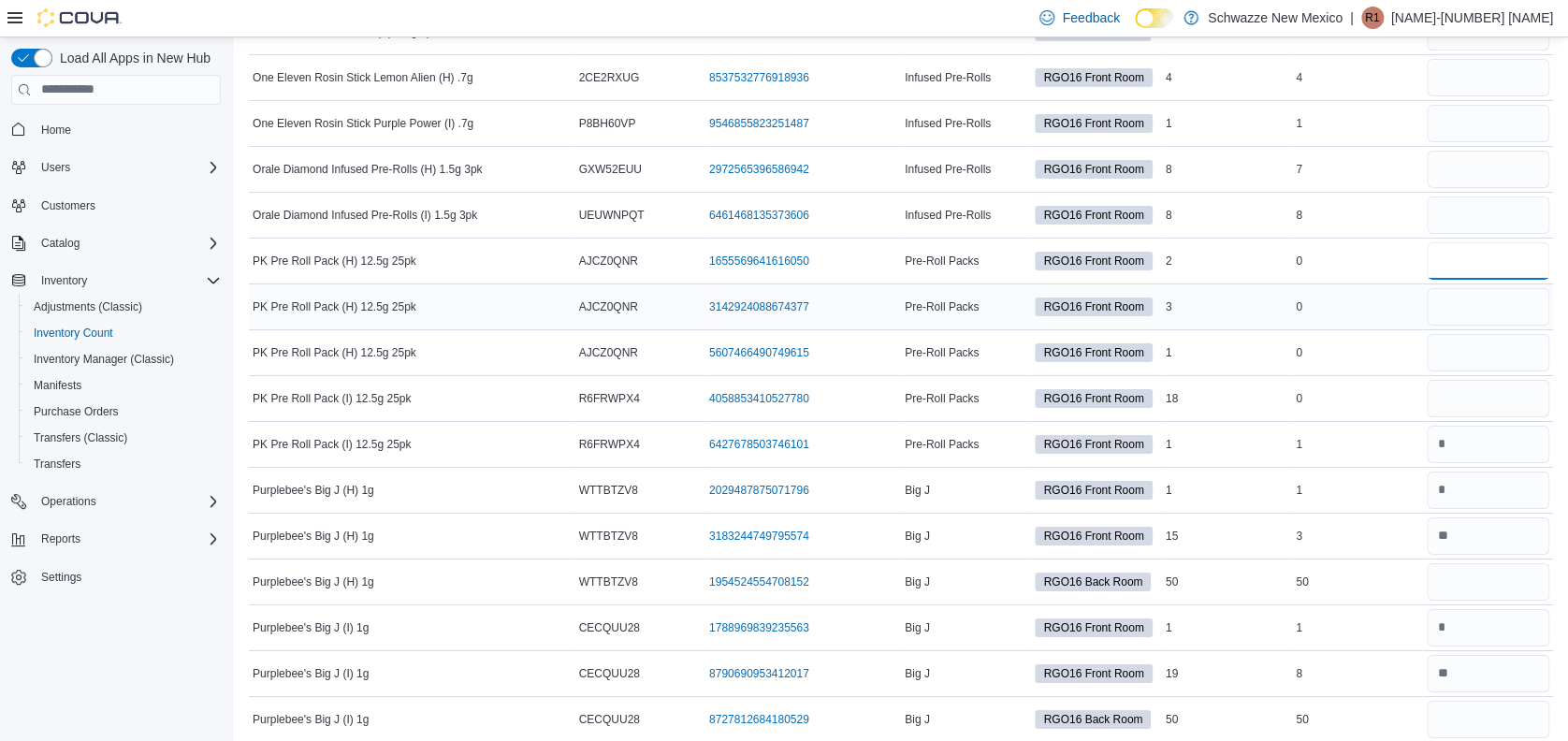 type on "*" 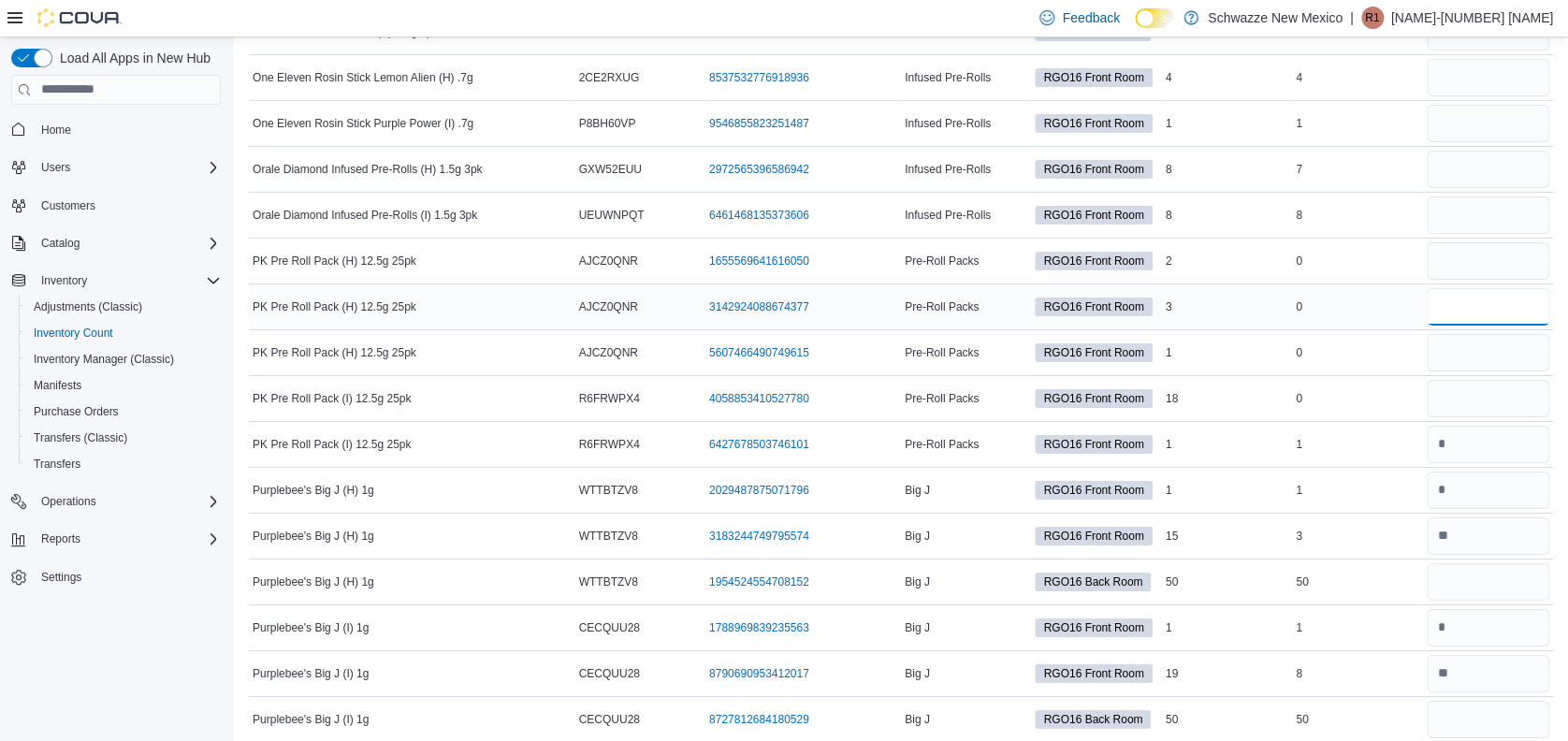click at bounding box center [1488, 307] 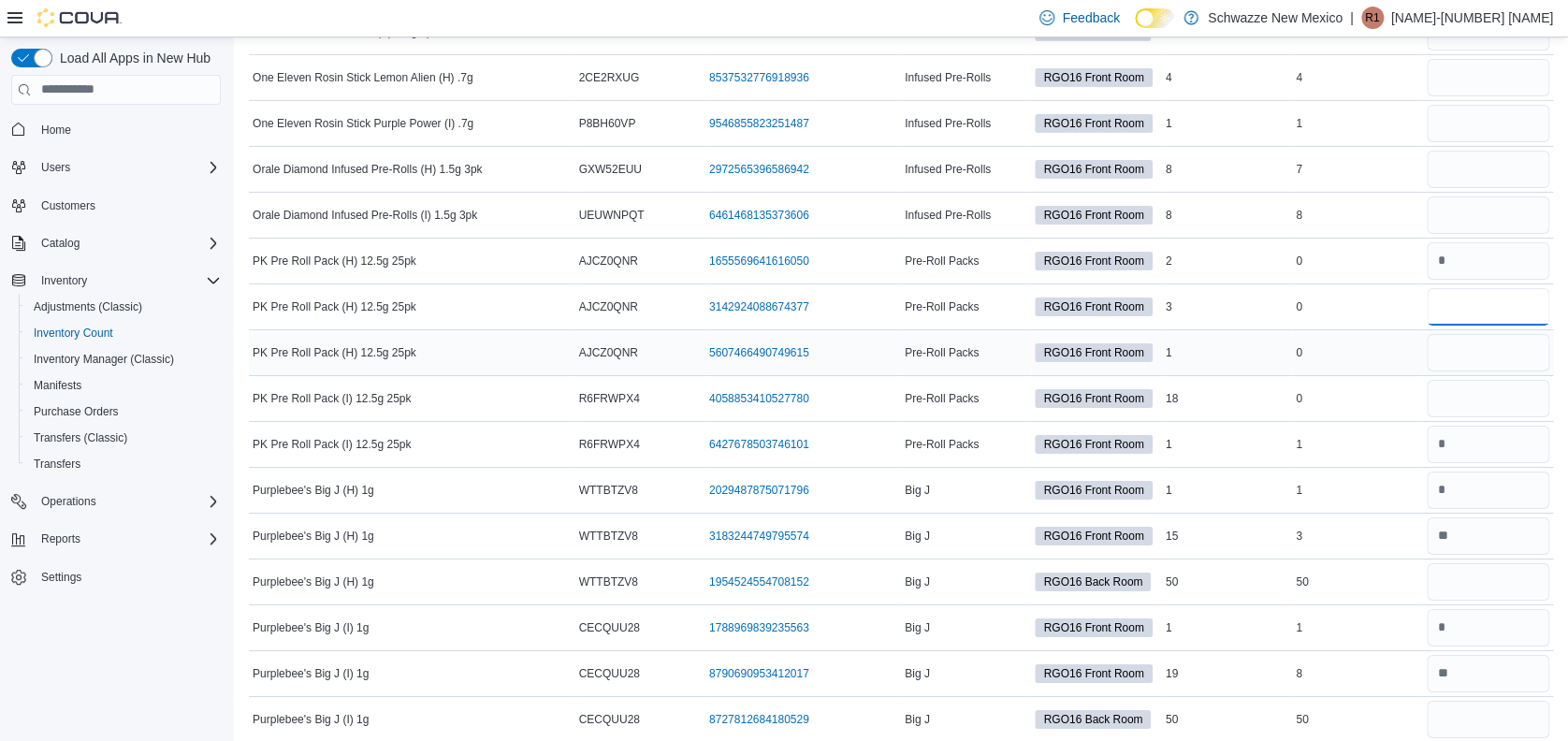 type on "*" 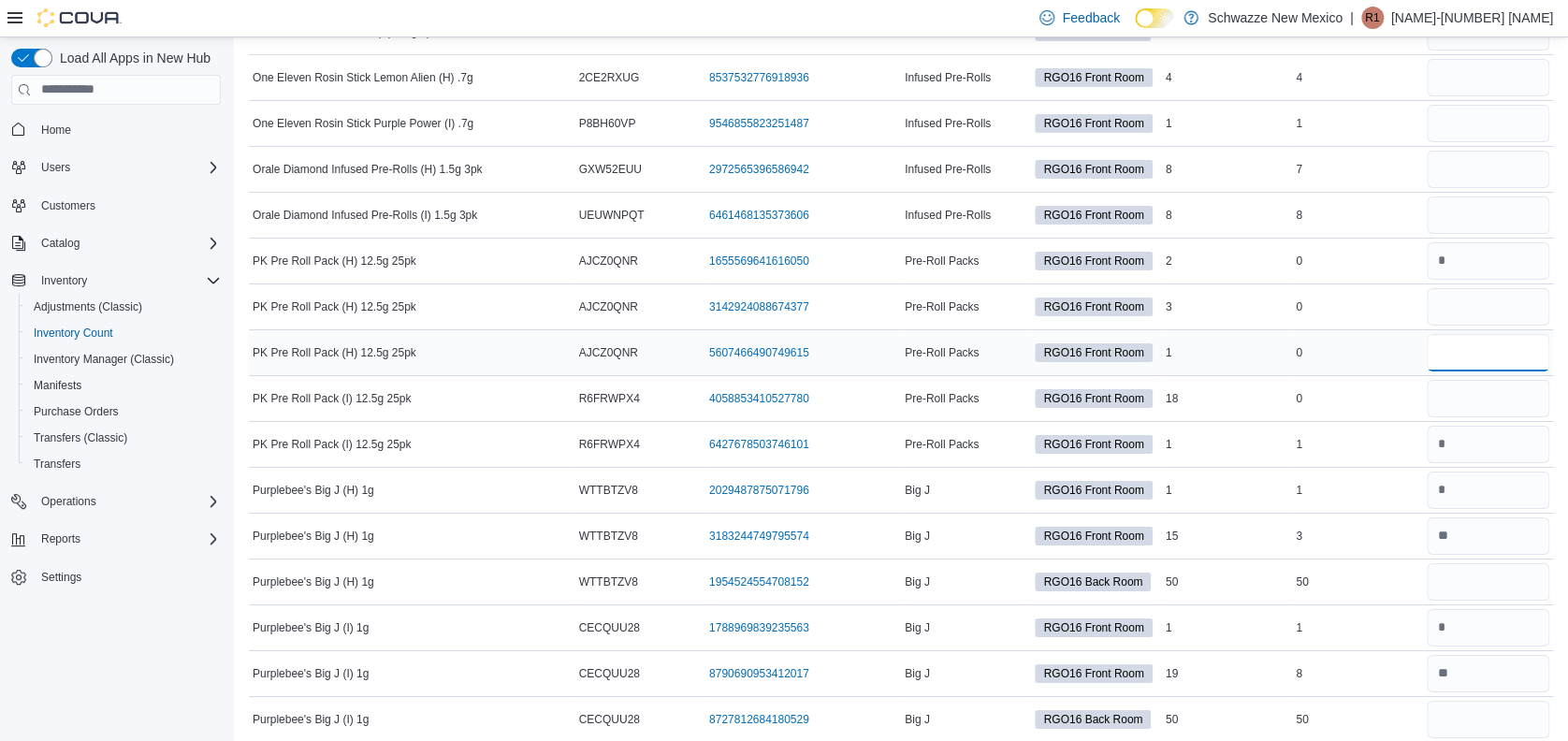 click at bounding box center (1488, 353) 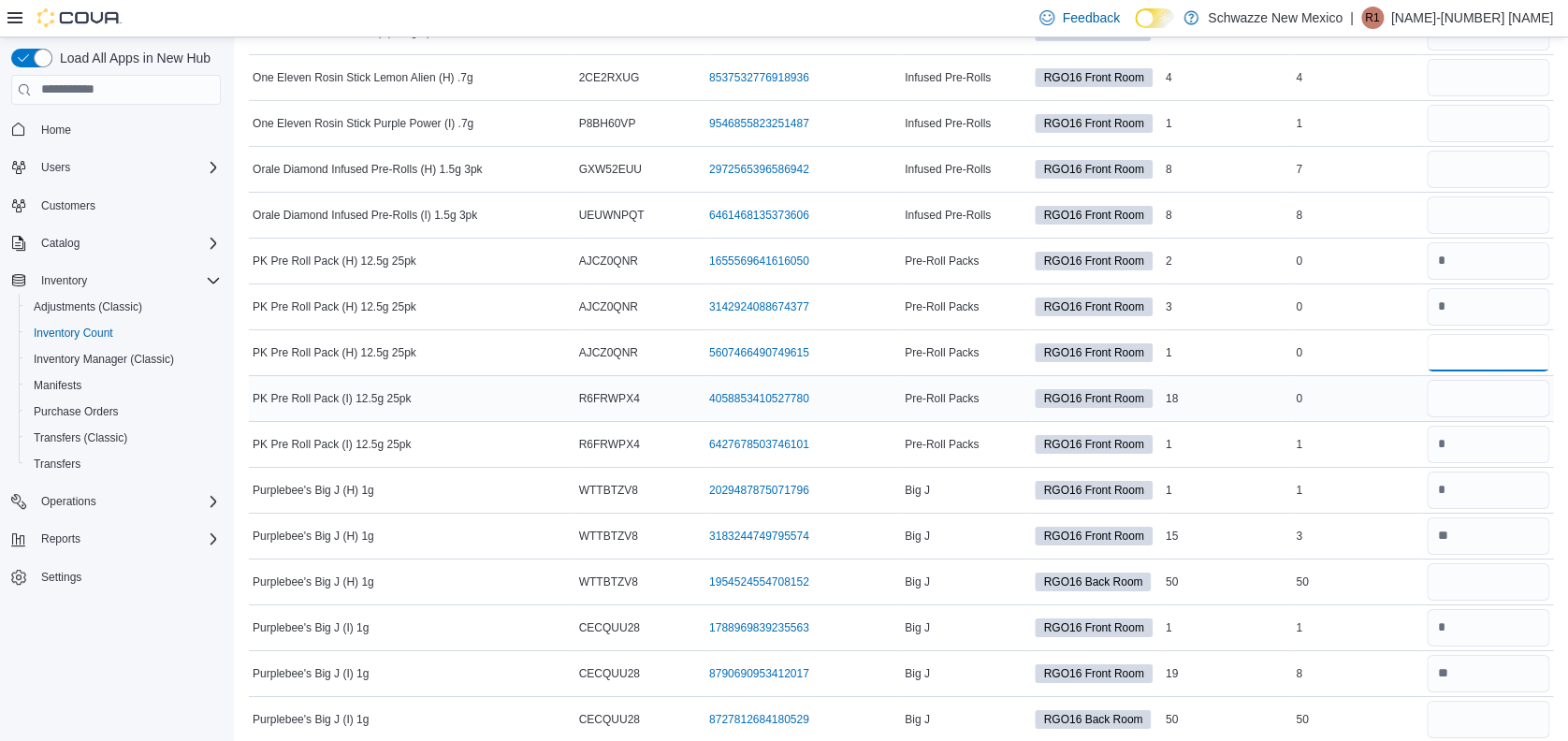 type on "*" 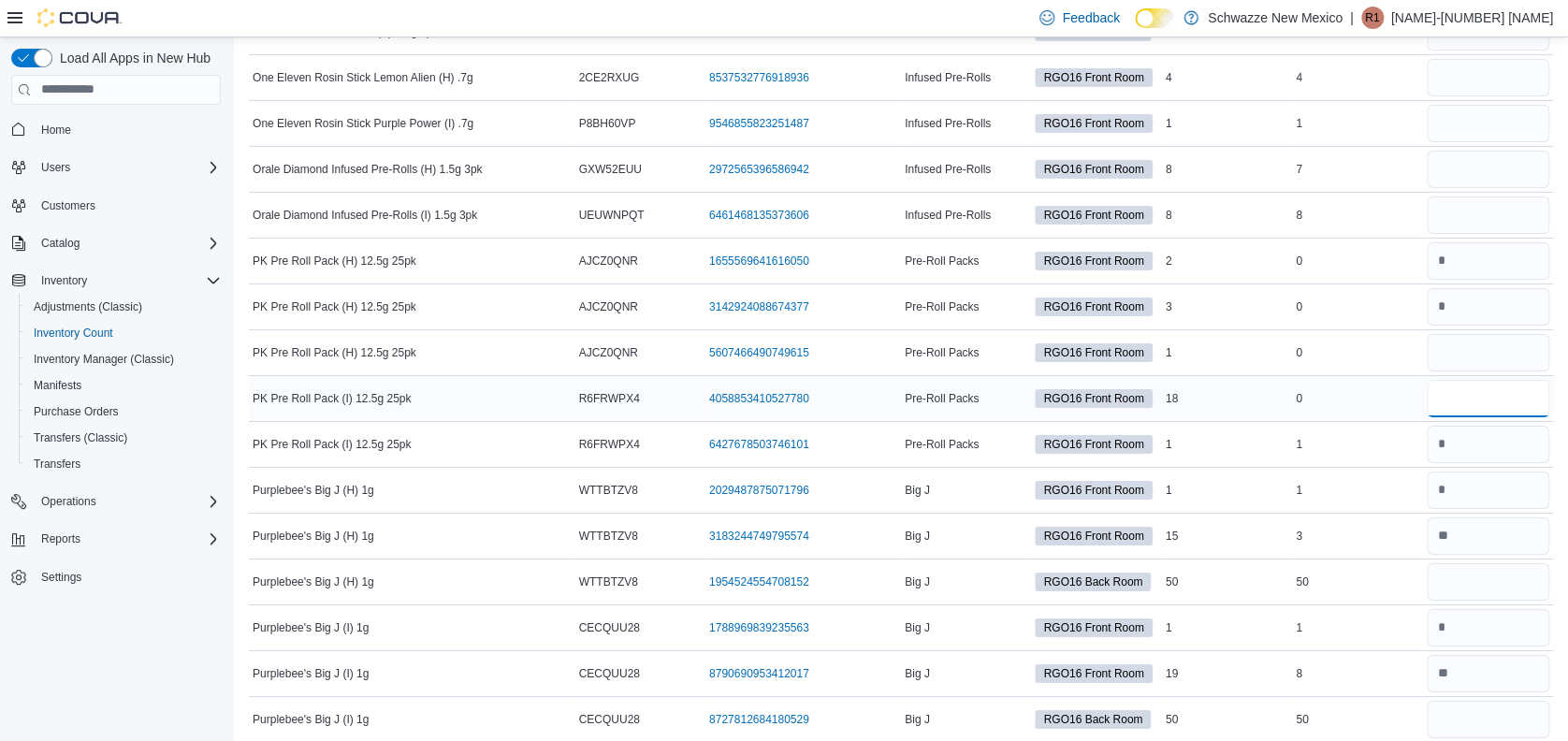 click at bounding box center [1488, 399] 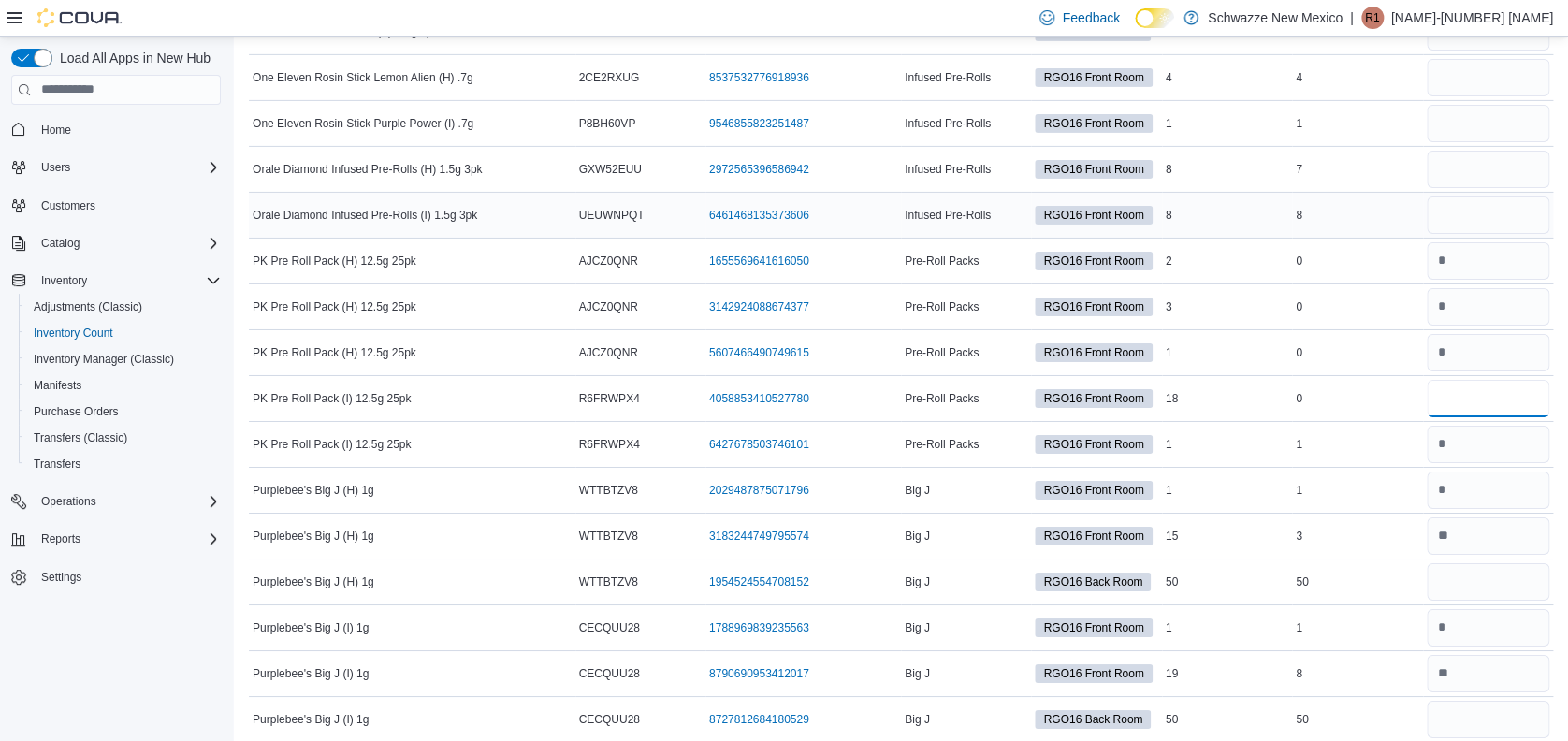 type on "*" 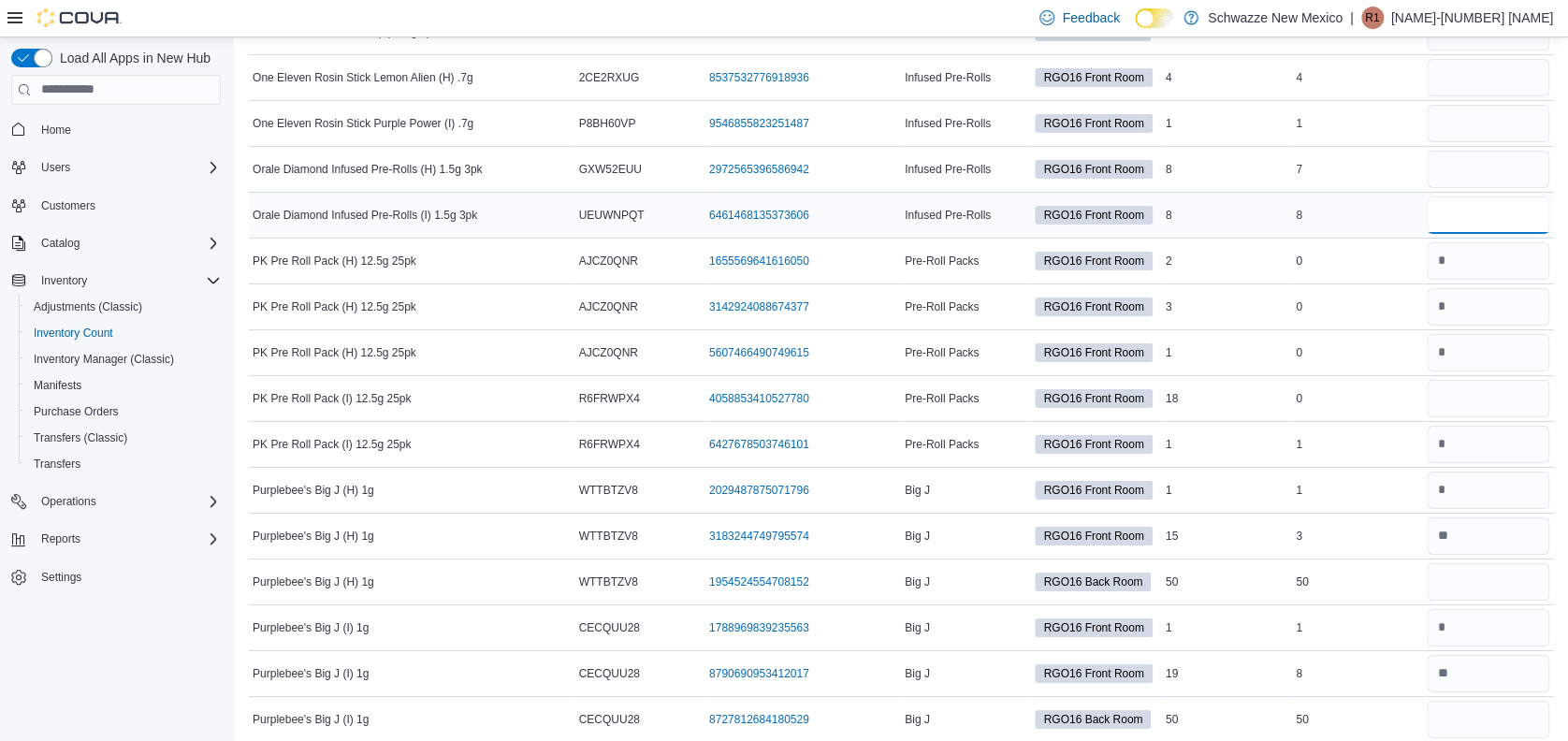 click at bounding box center (1488, 215) 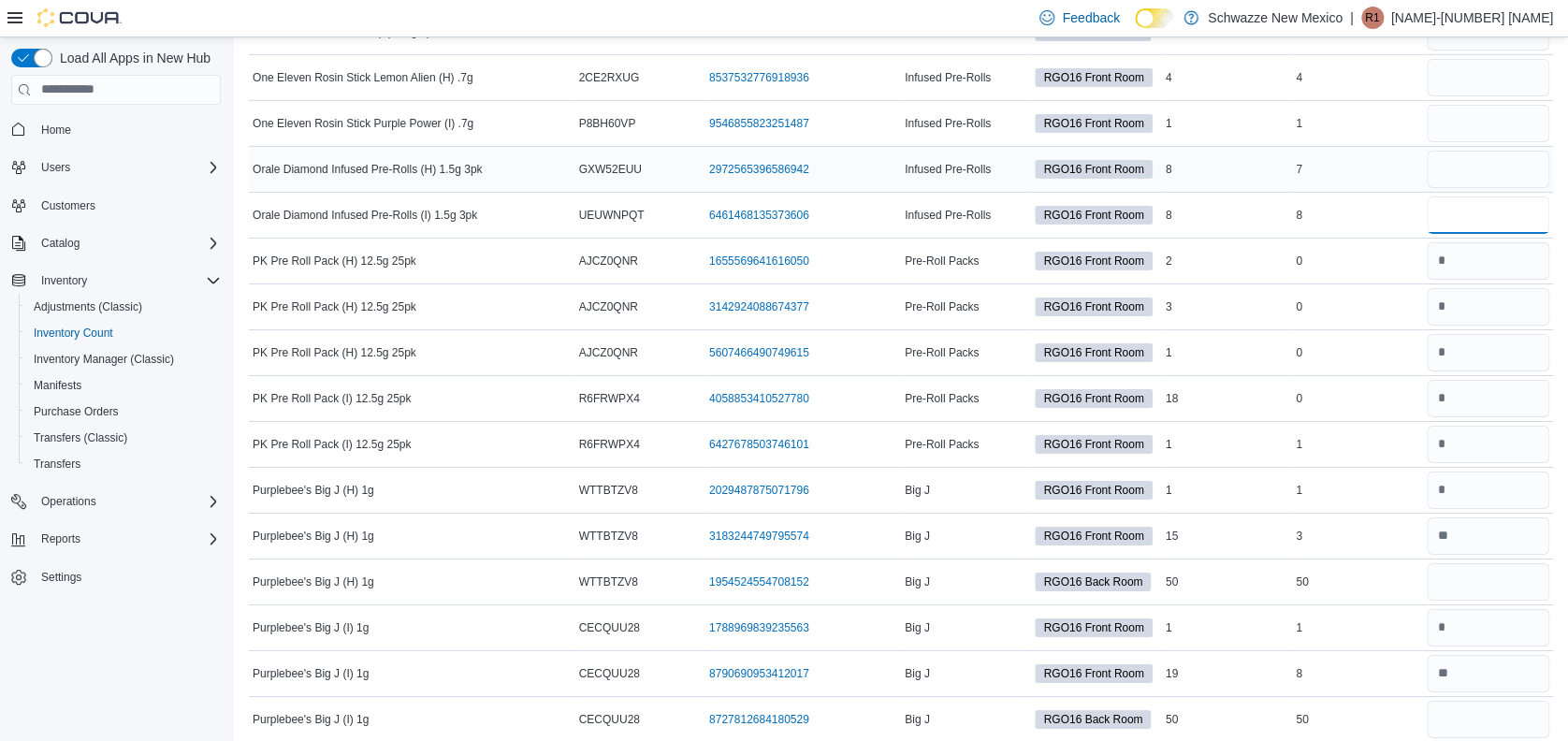 type on "*" 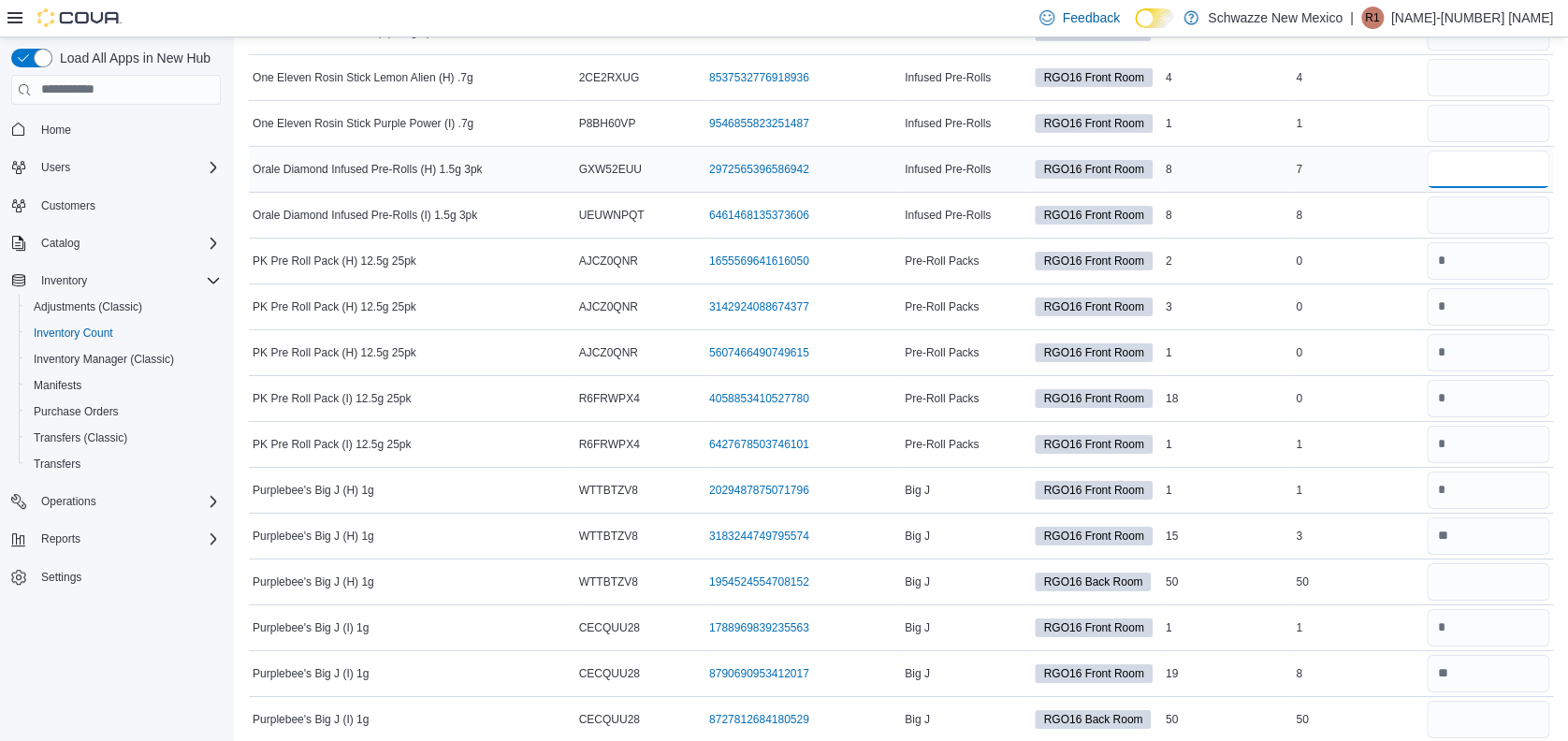 click at bounding box center (1488, 169) 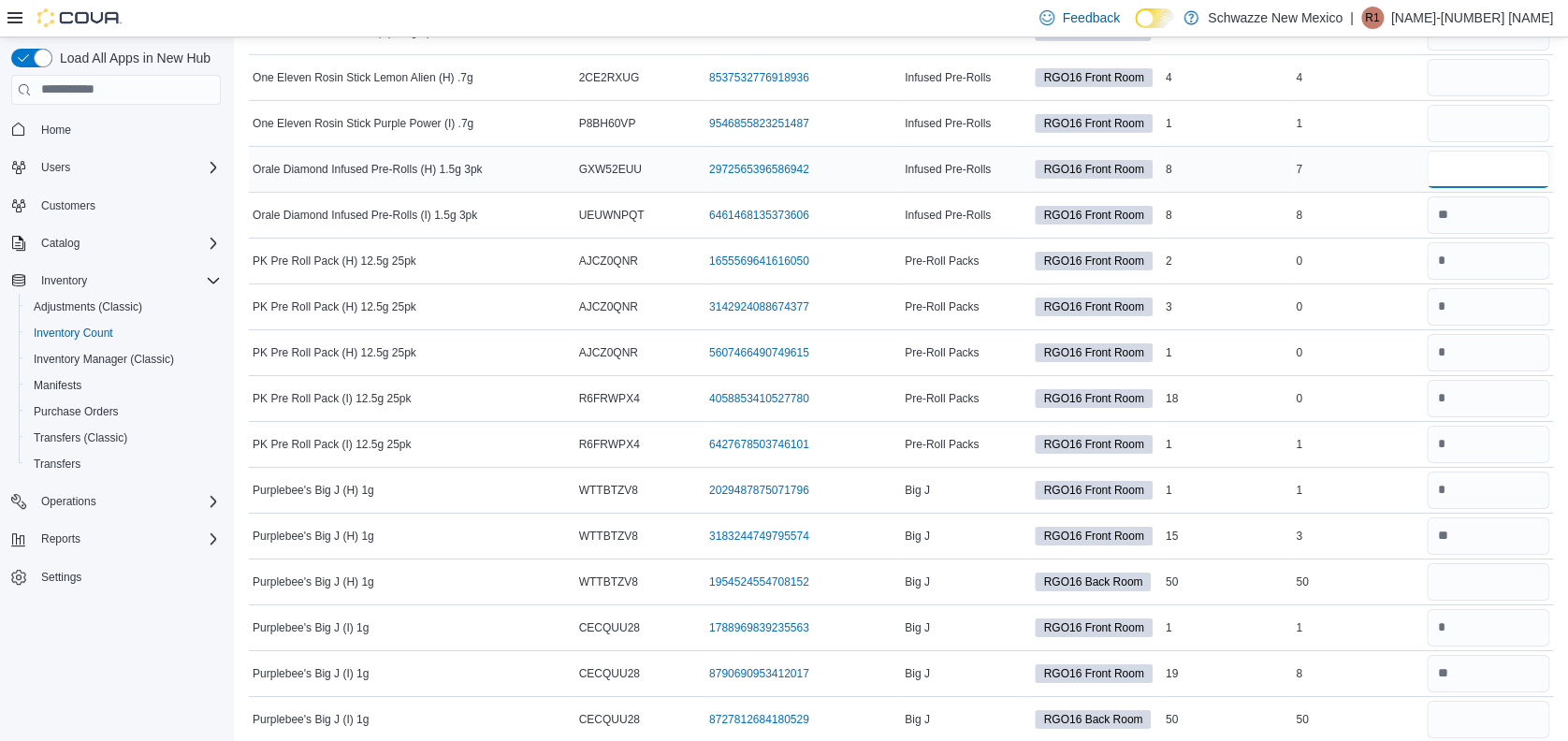 type on "*" 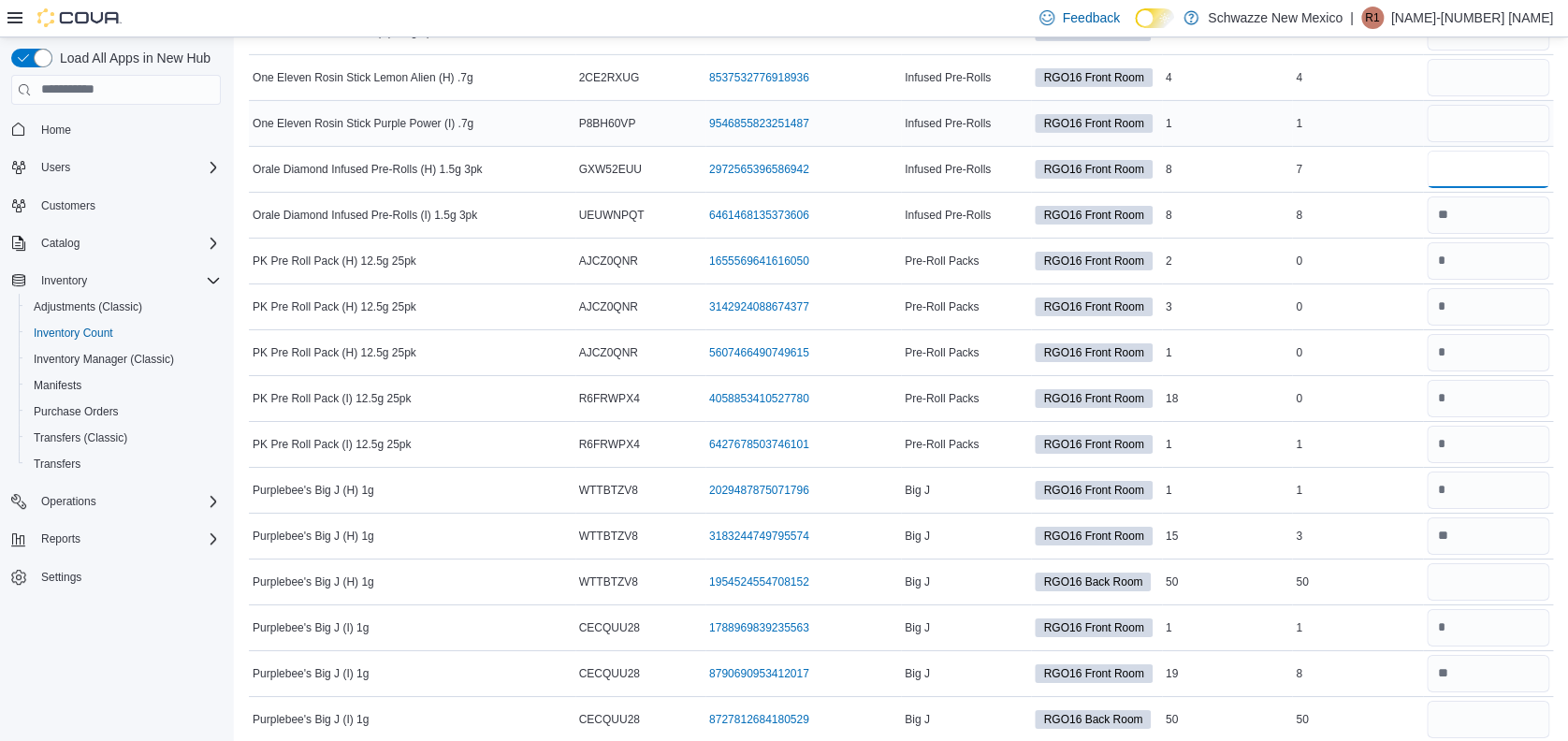 type on "*" 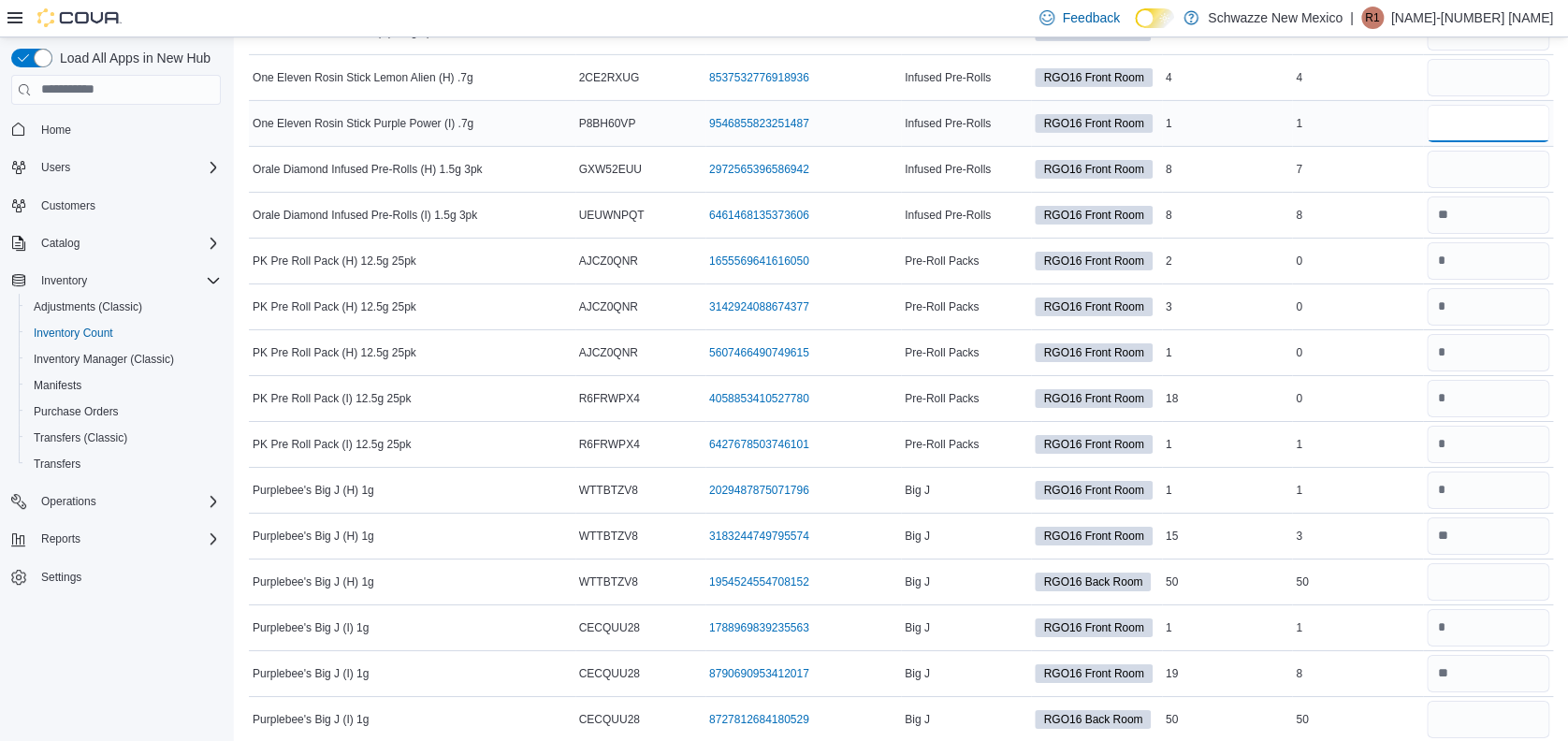 click at bounding box center [1488, 124] 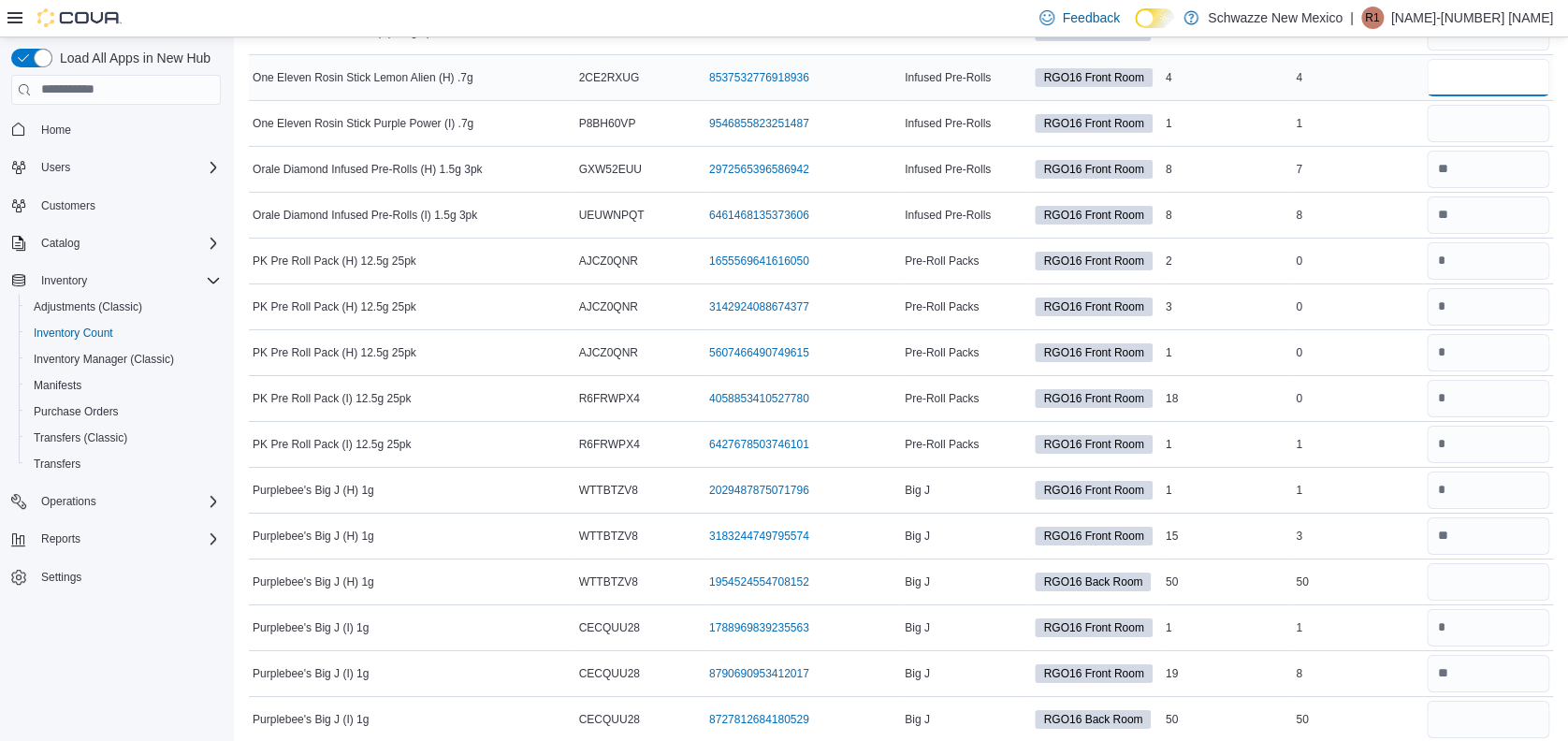 click at bounding box center (1488, 78) 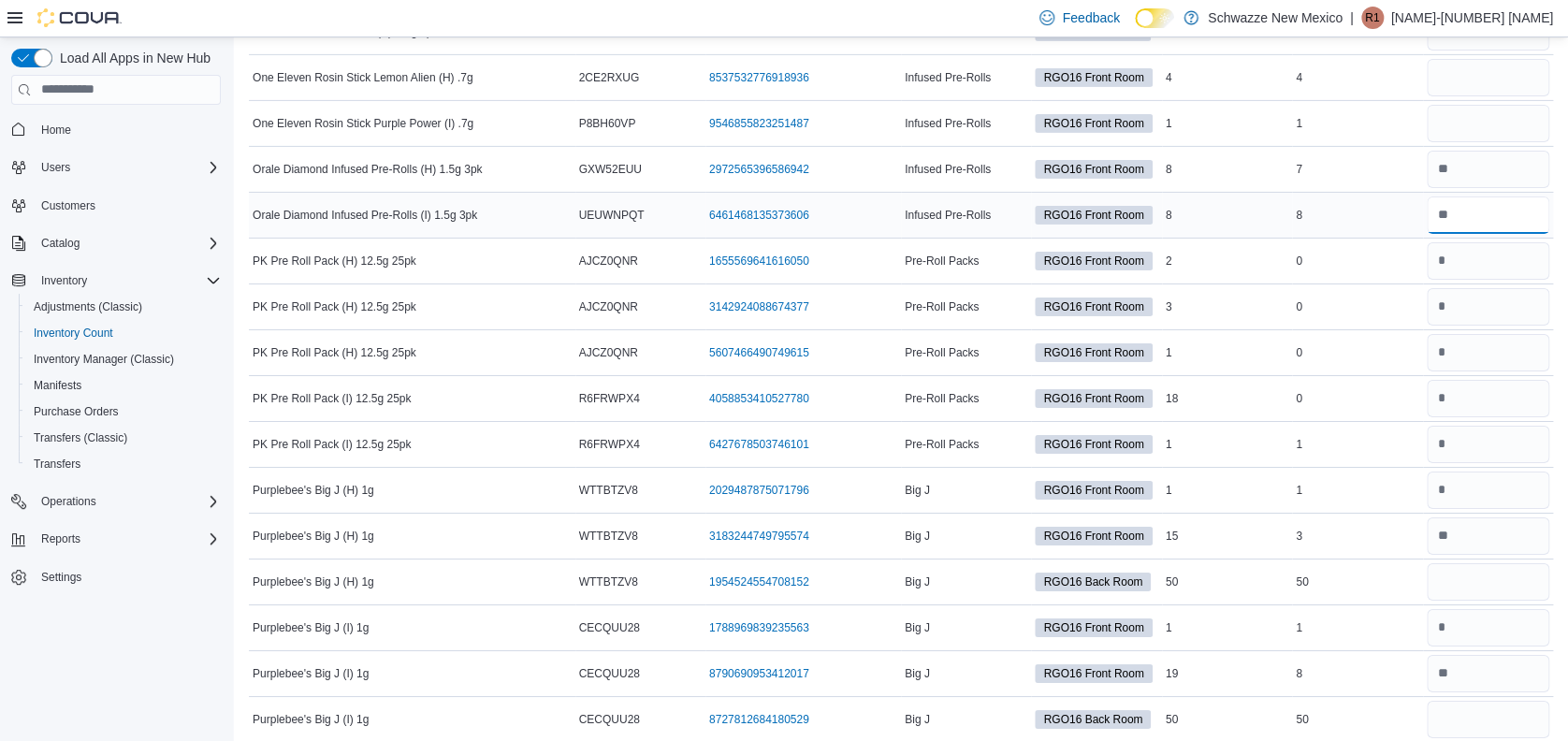 click at bounding box center [1488, 215] 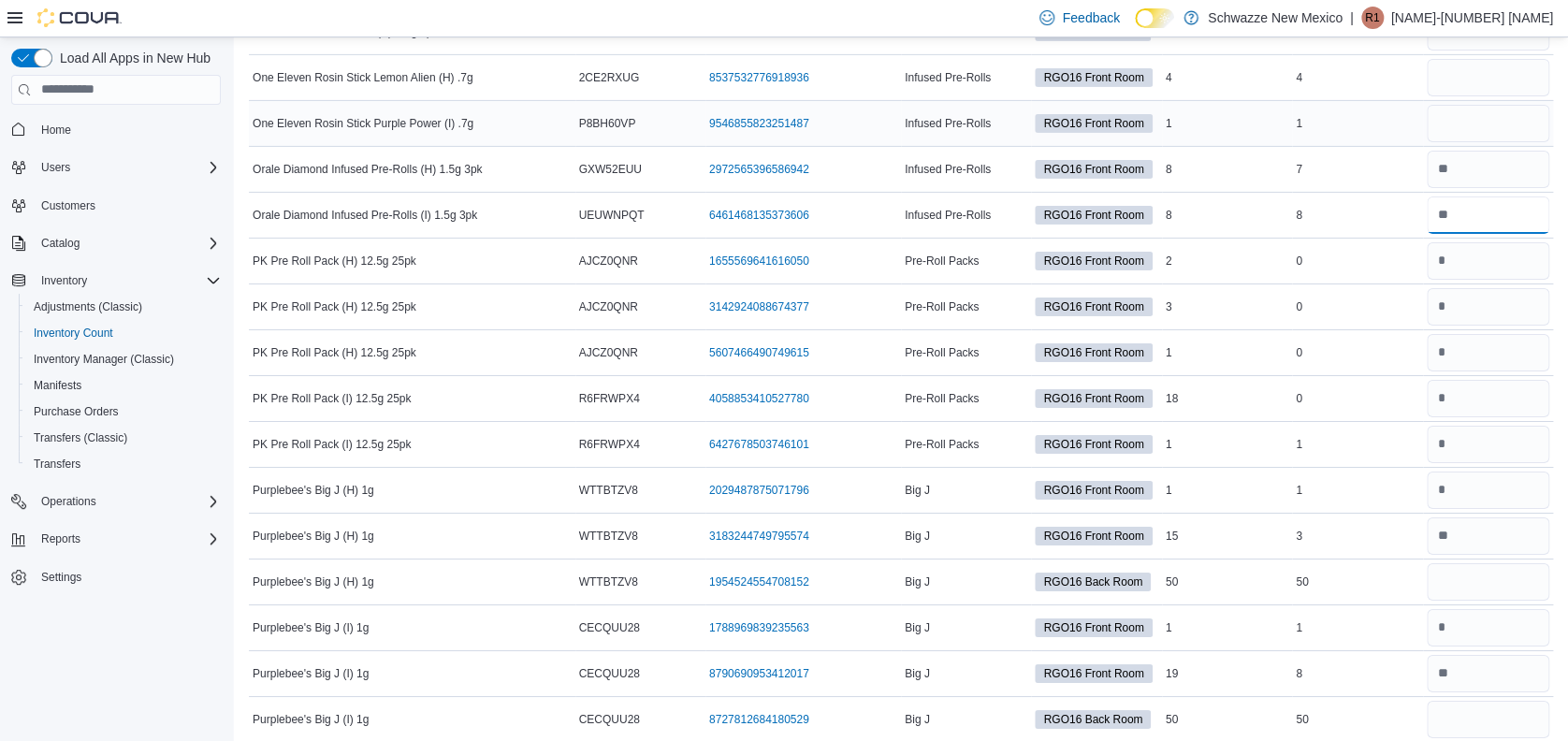 type on "*" 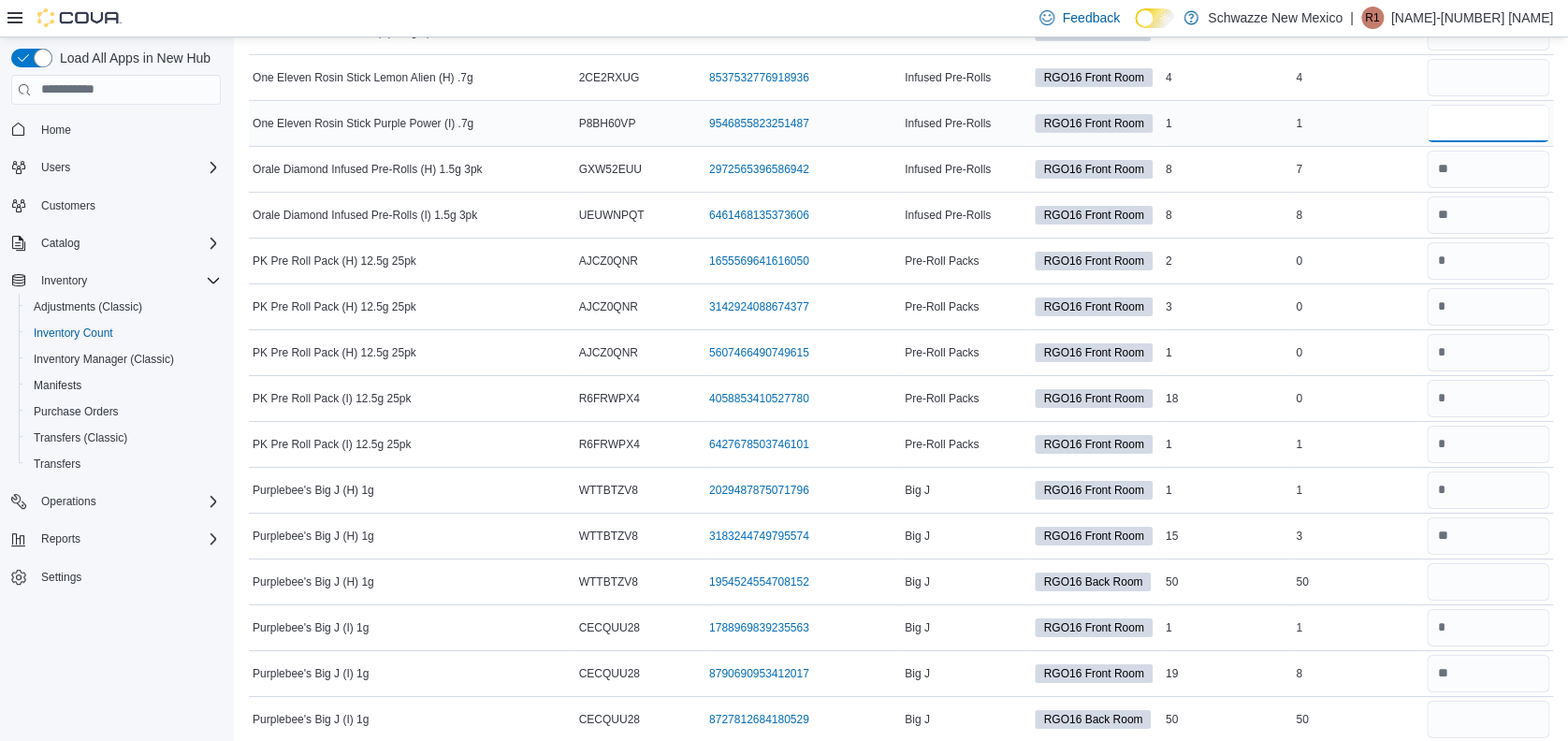 click at bounding box center (1488, 124) 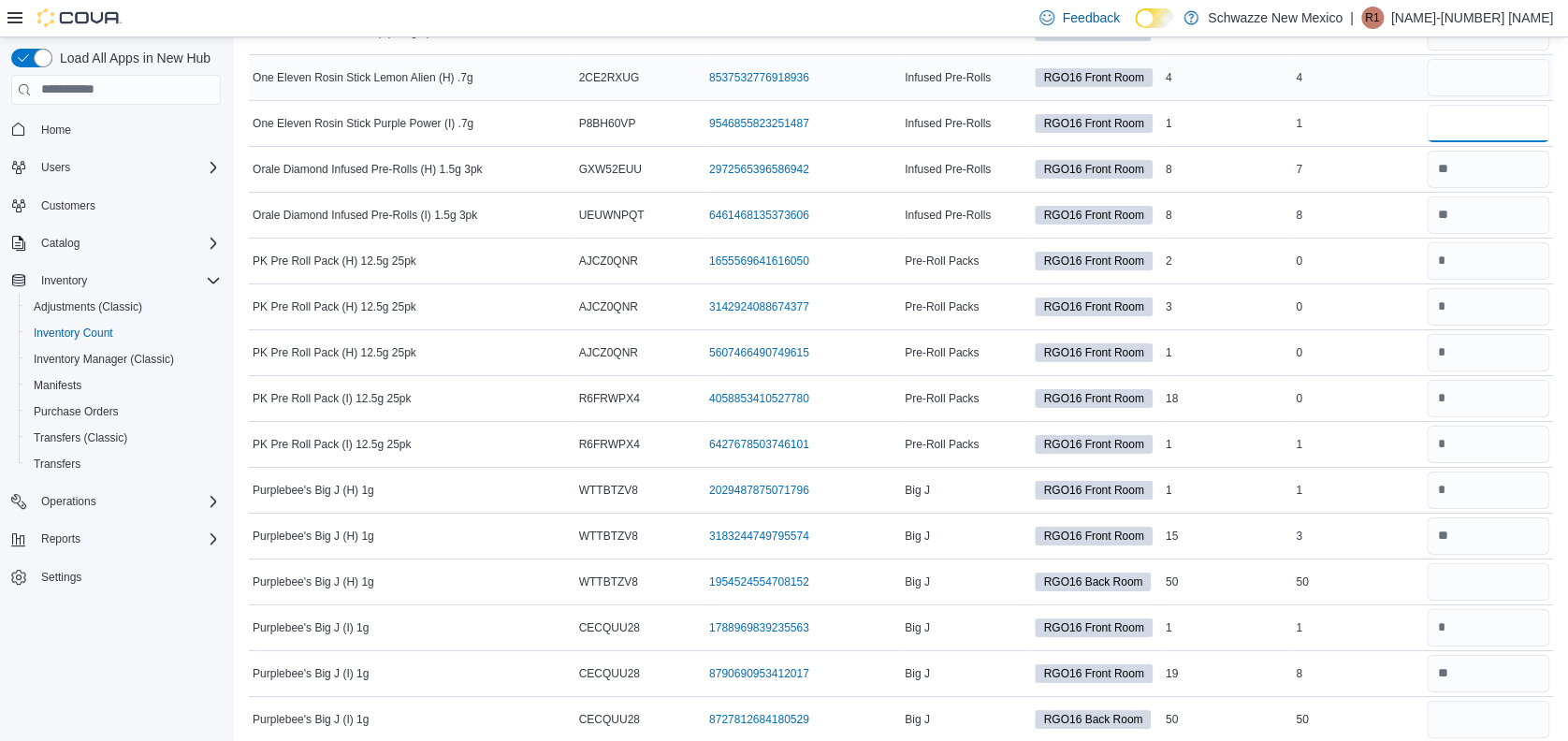 type on "*" 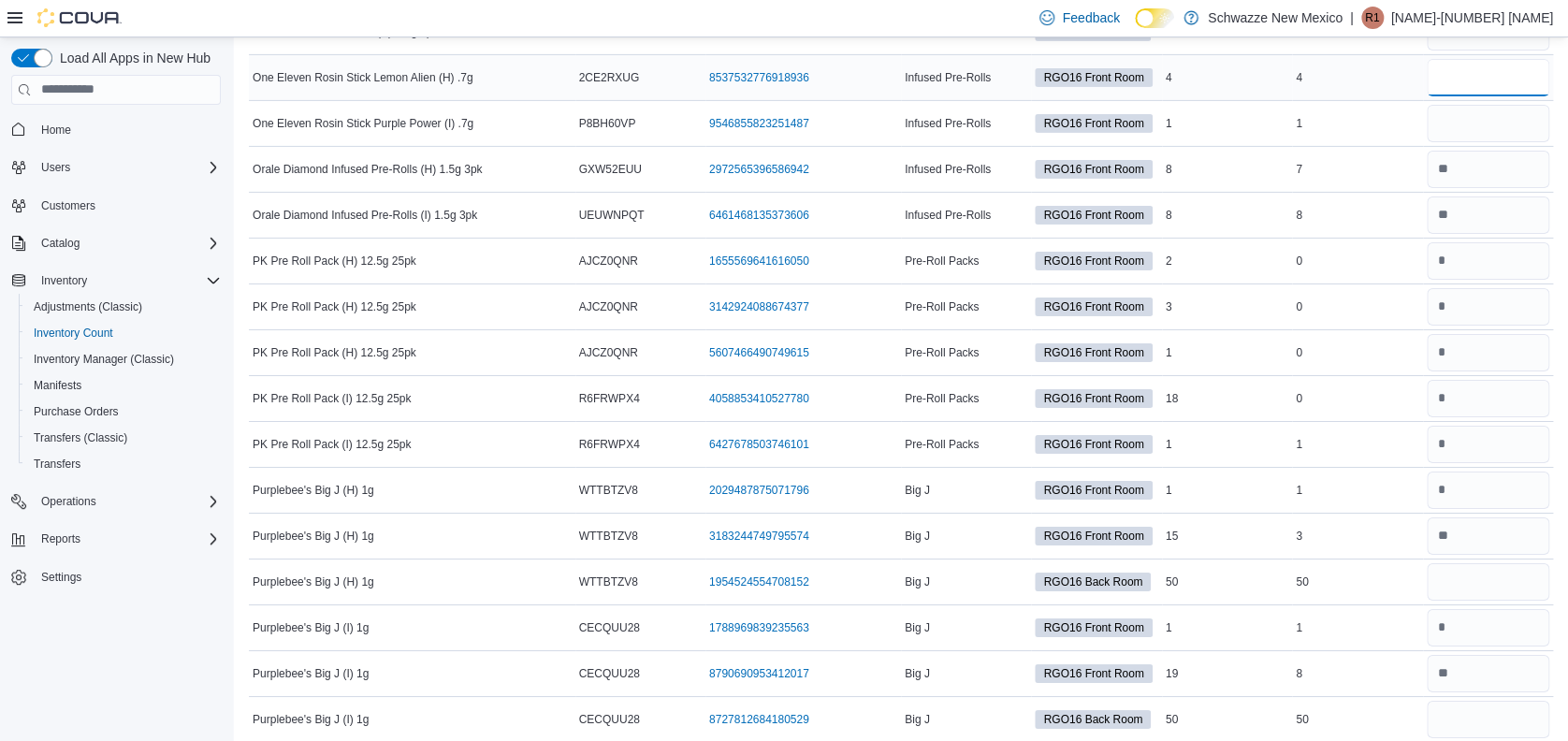 click at bounding box center [1488, 78] 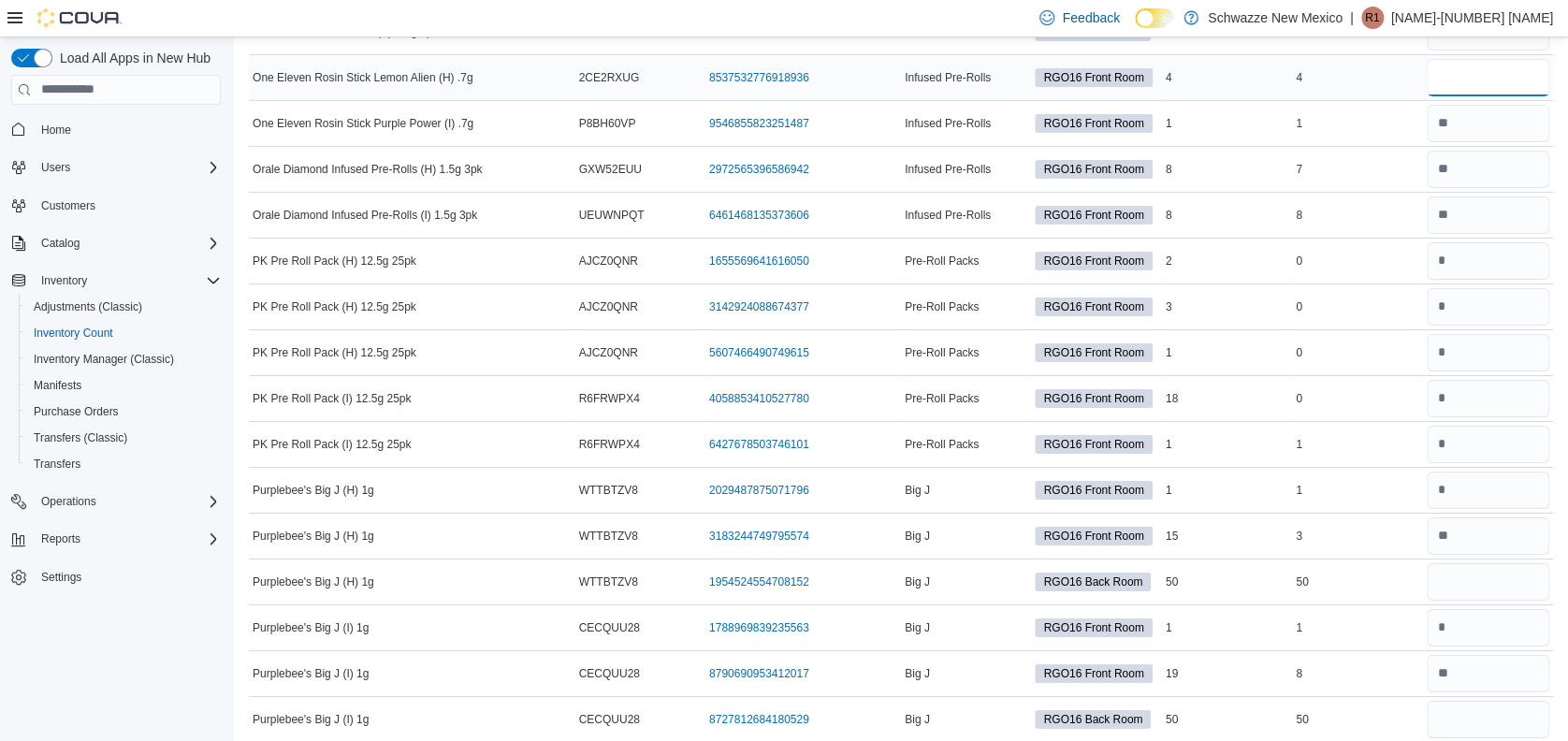 type on "*" 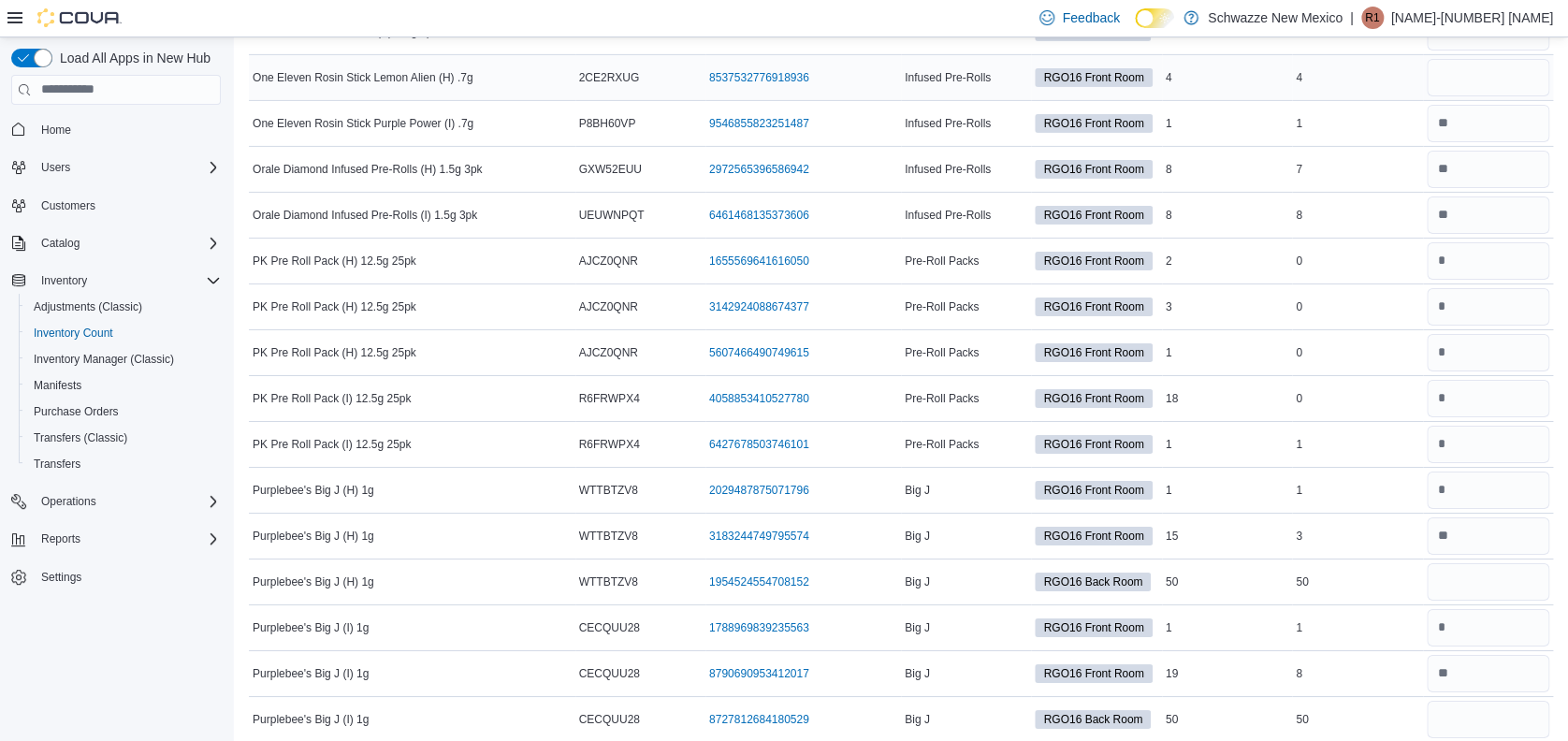 type 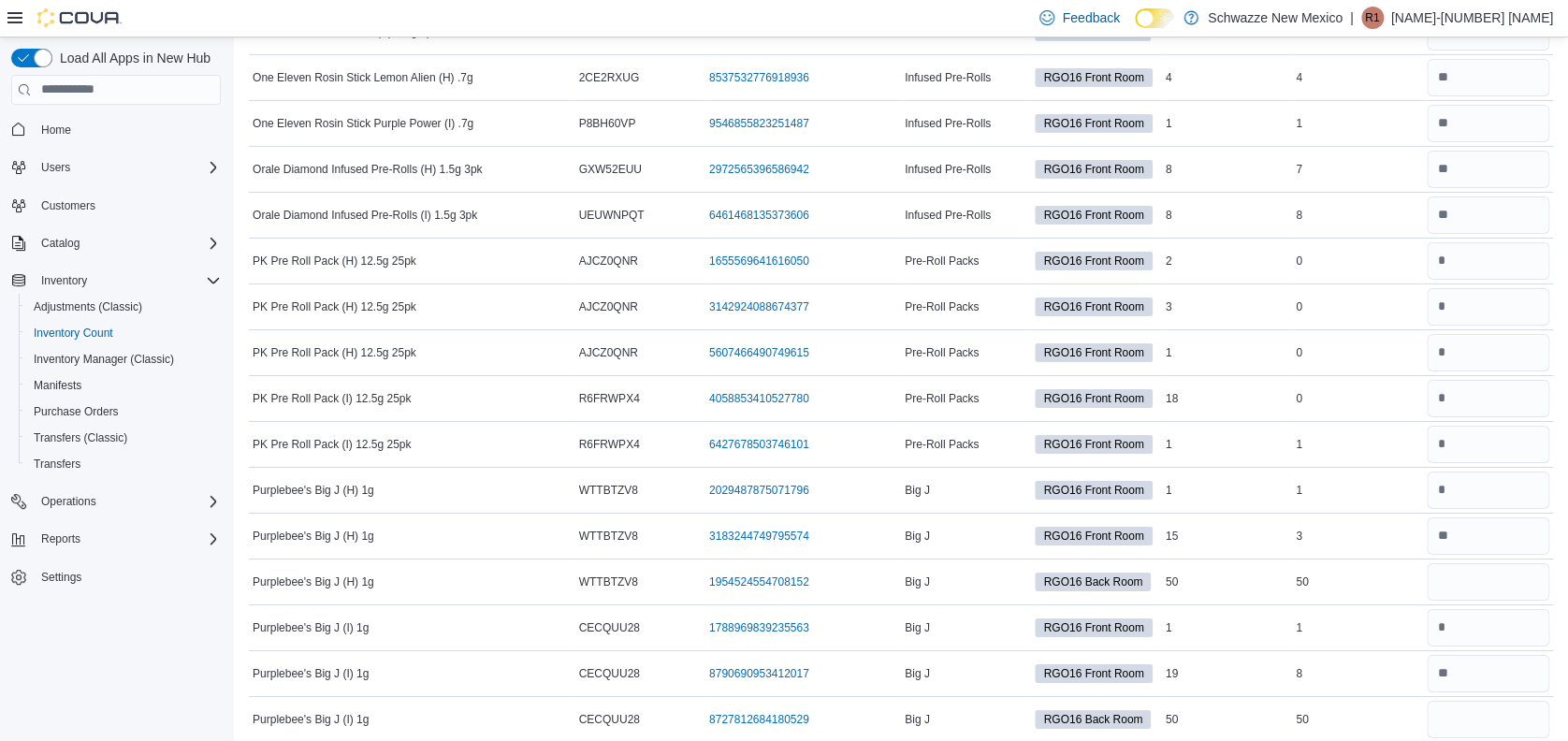 scroll, scrollTop: 2567, scrollLeft: 0, axis: vertical 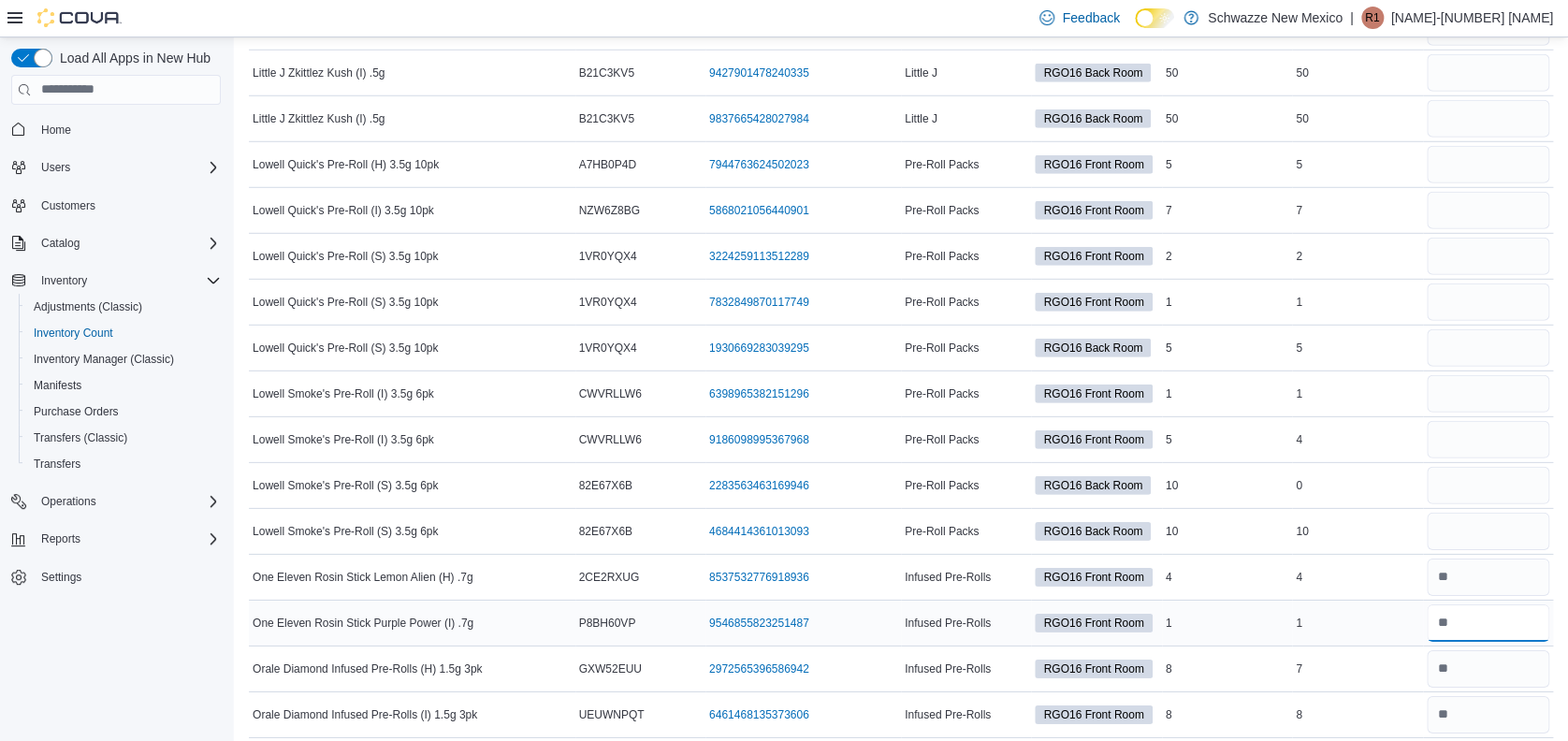click at bounding box center [1488, 623] 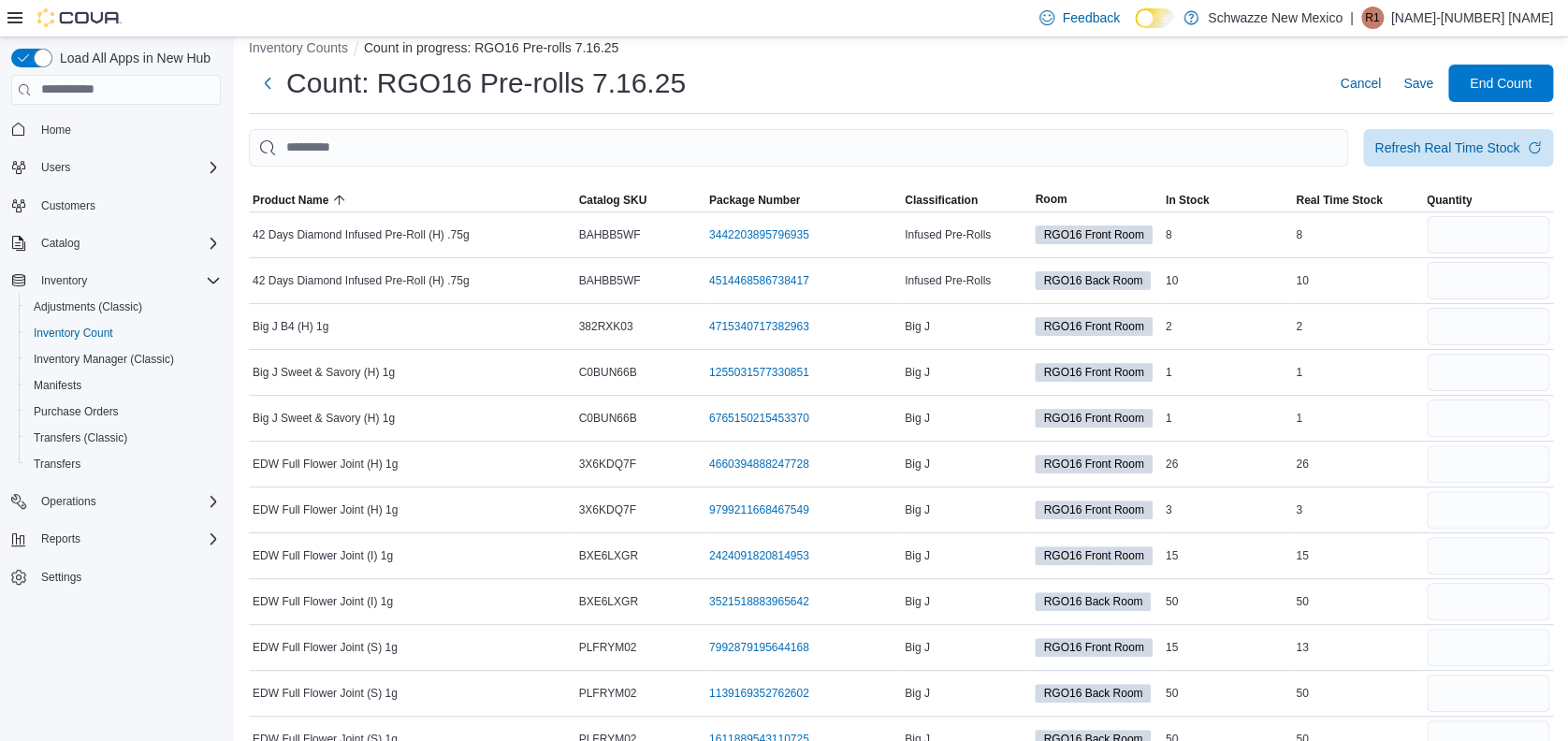 scroll, scrollTop: 0, scrollLeft: 0, axis: both 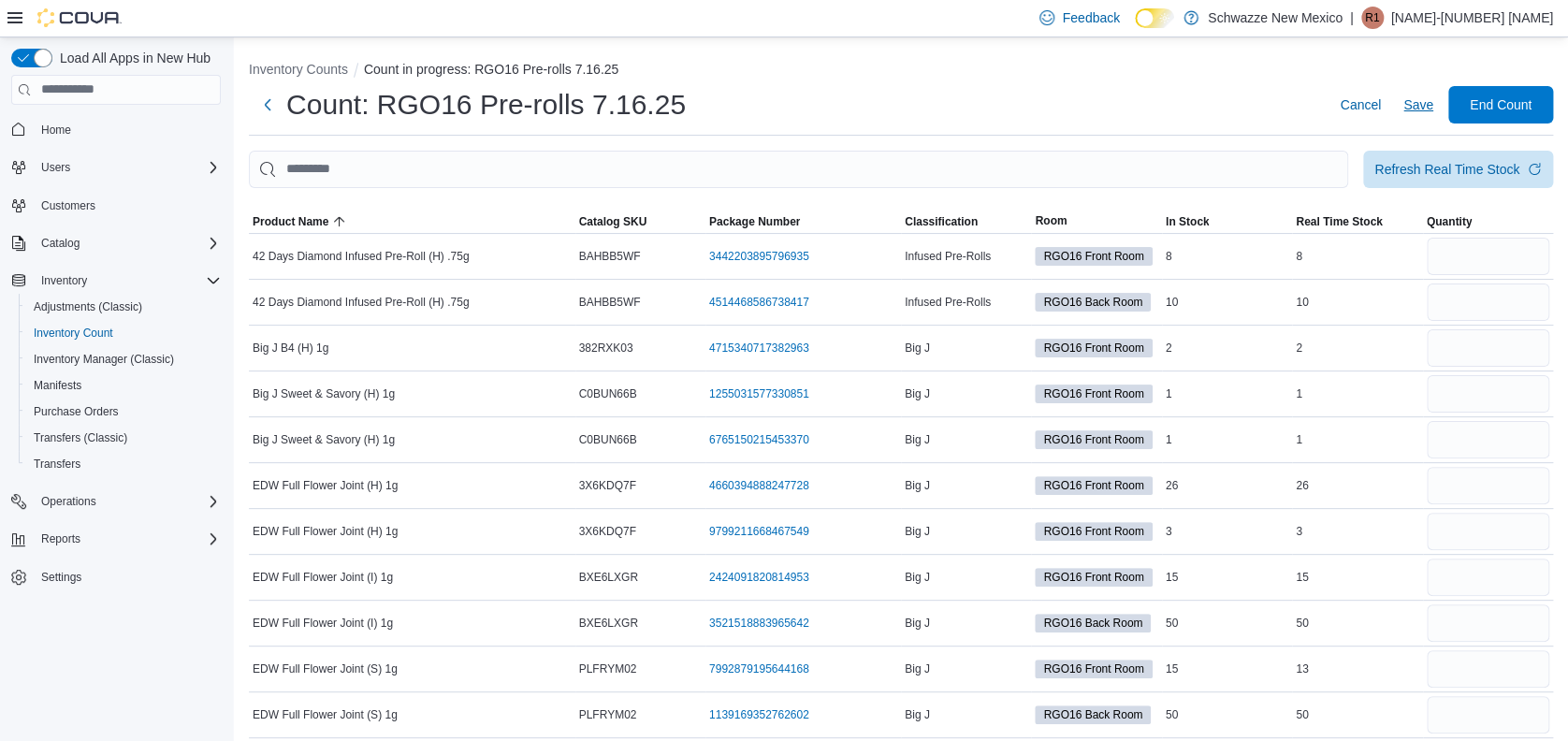 type on "*" 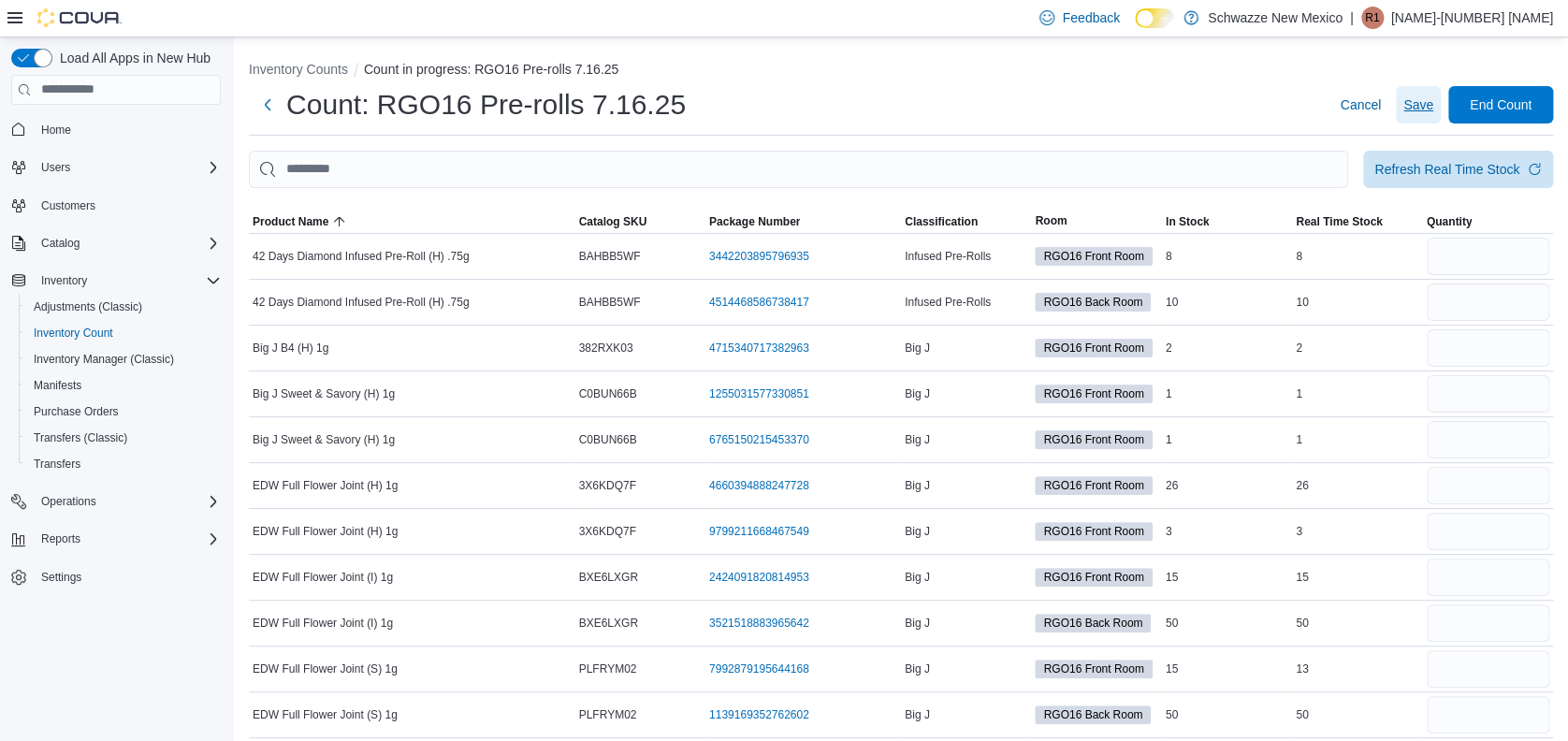 click on "Save" at bounding box center (1418, 105) 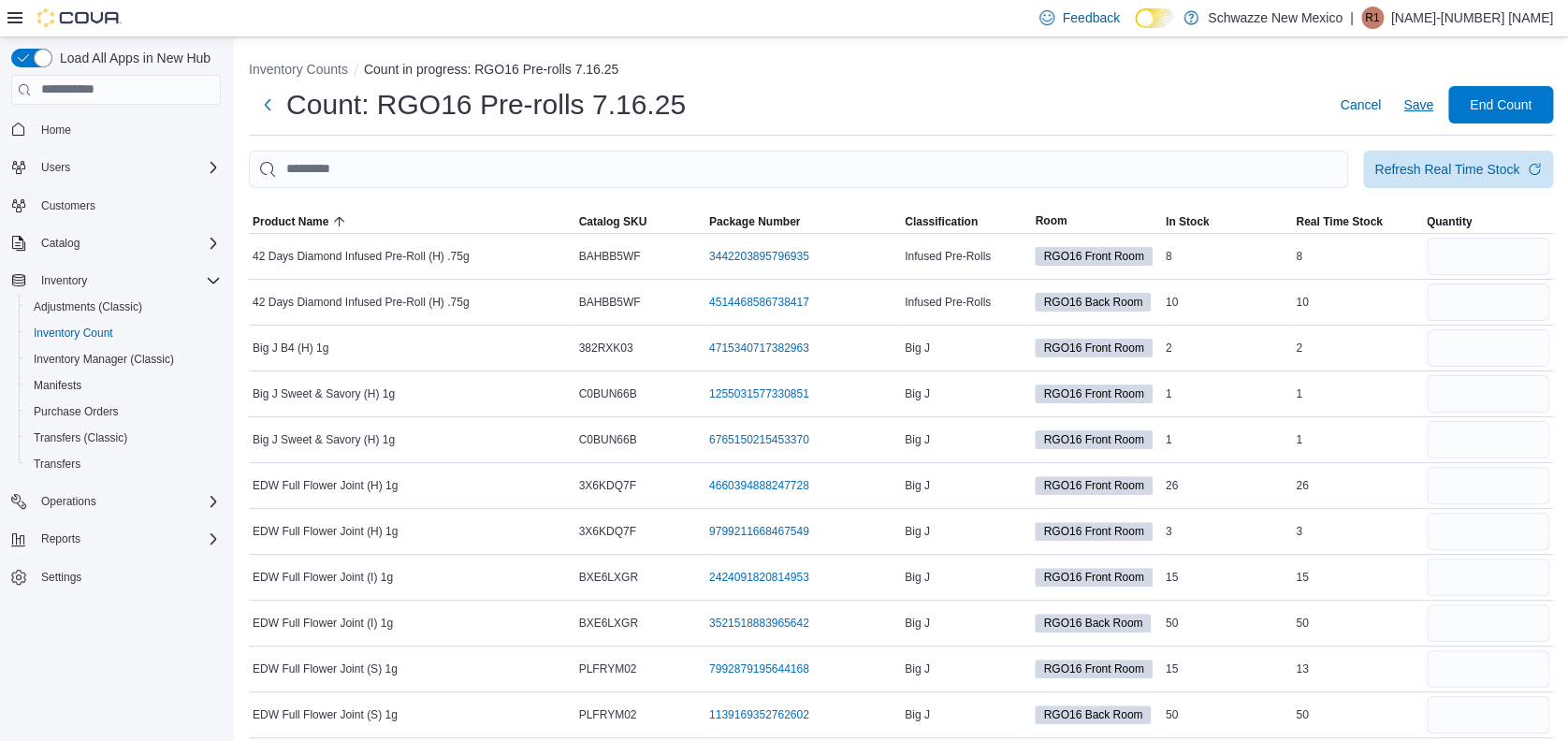 type 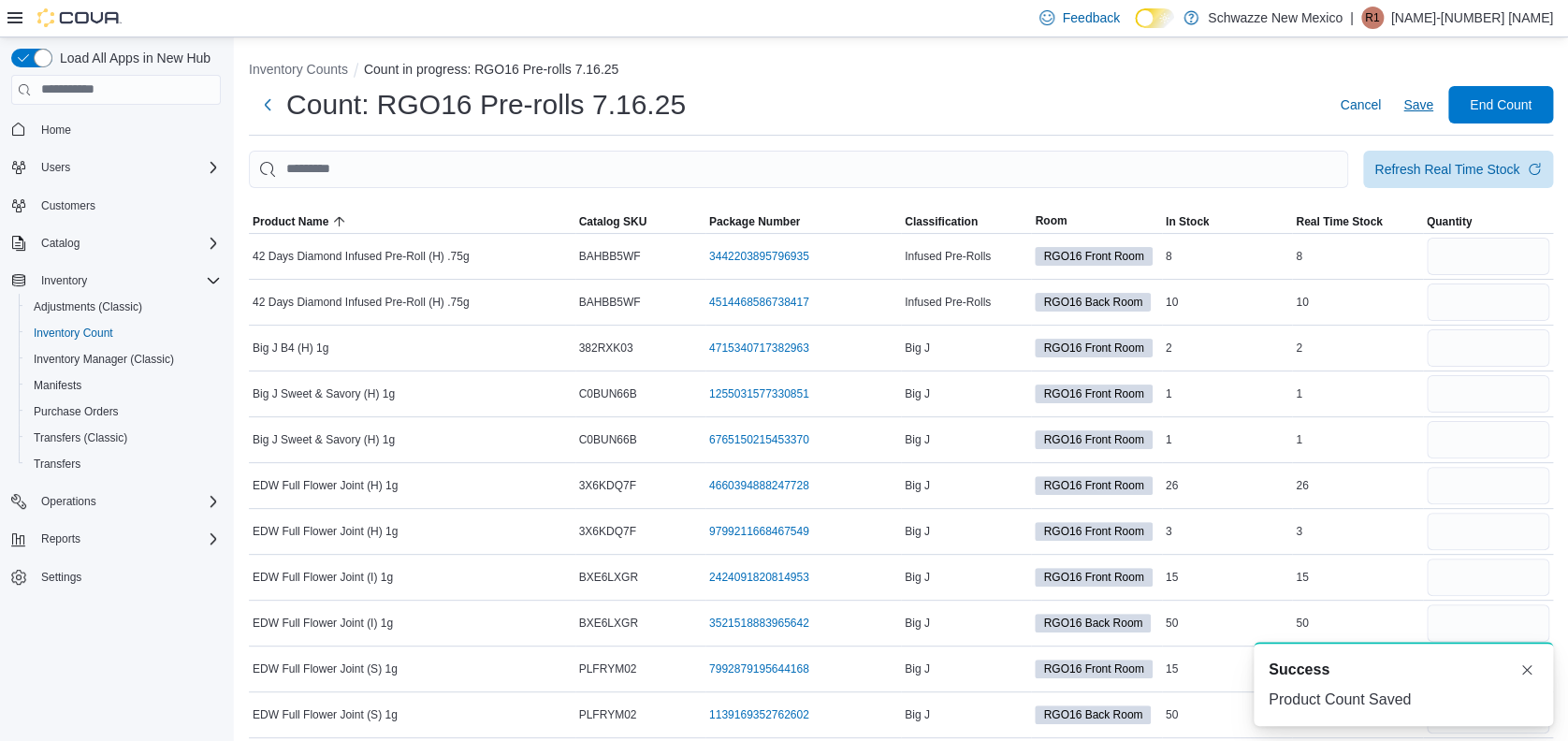 scroll, scrollTop: 0, scrollLeft: 0, axis: both 